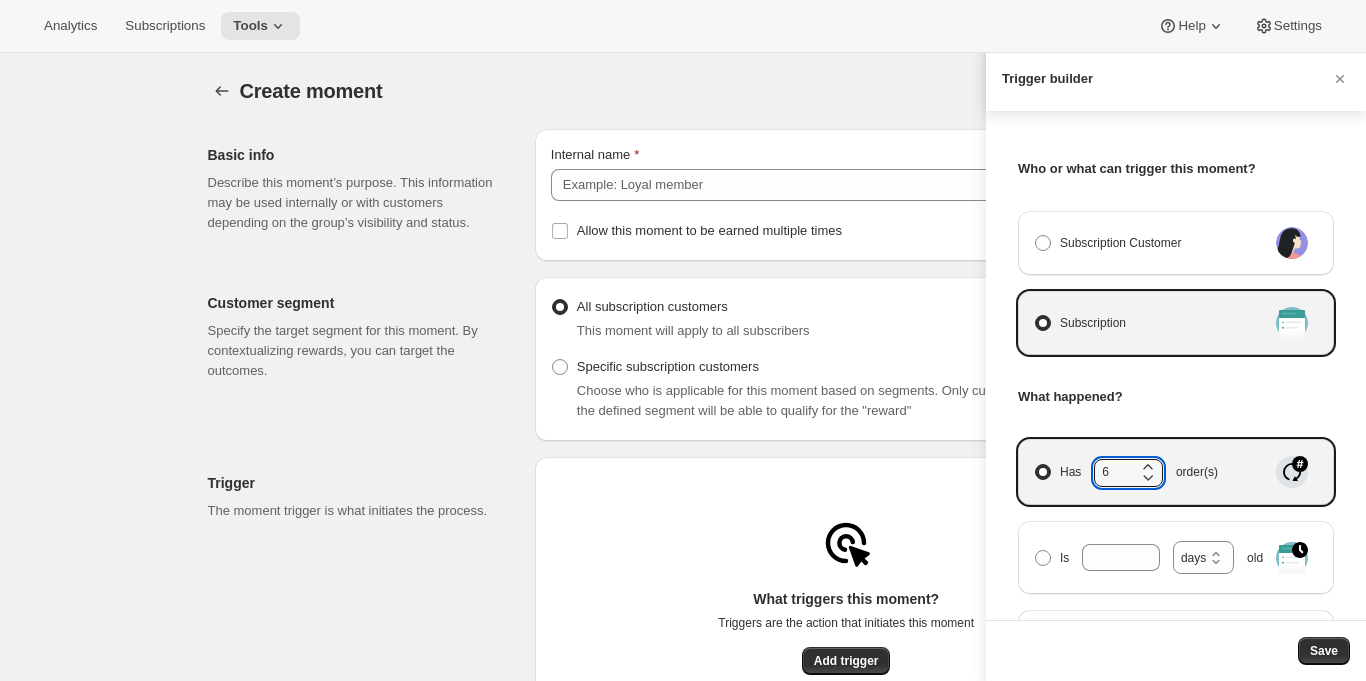scroll, scrollTop: 0, scrollLeft: 0, axis: both 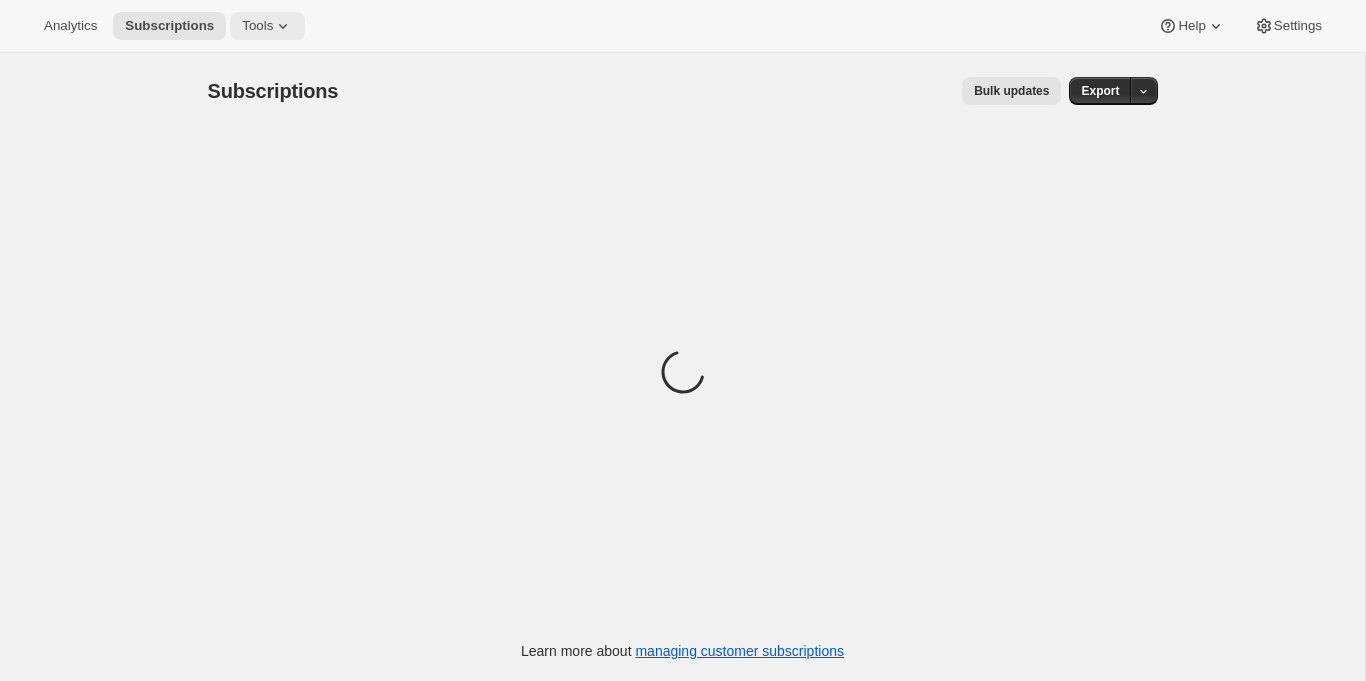 click 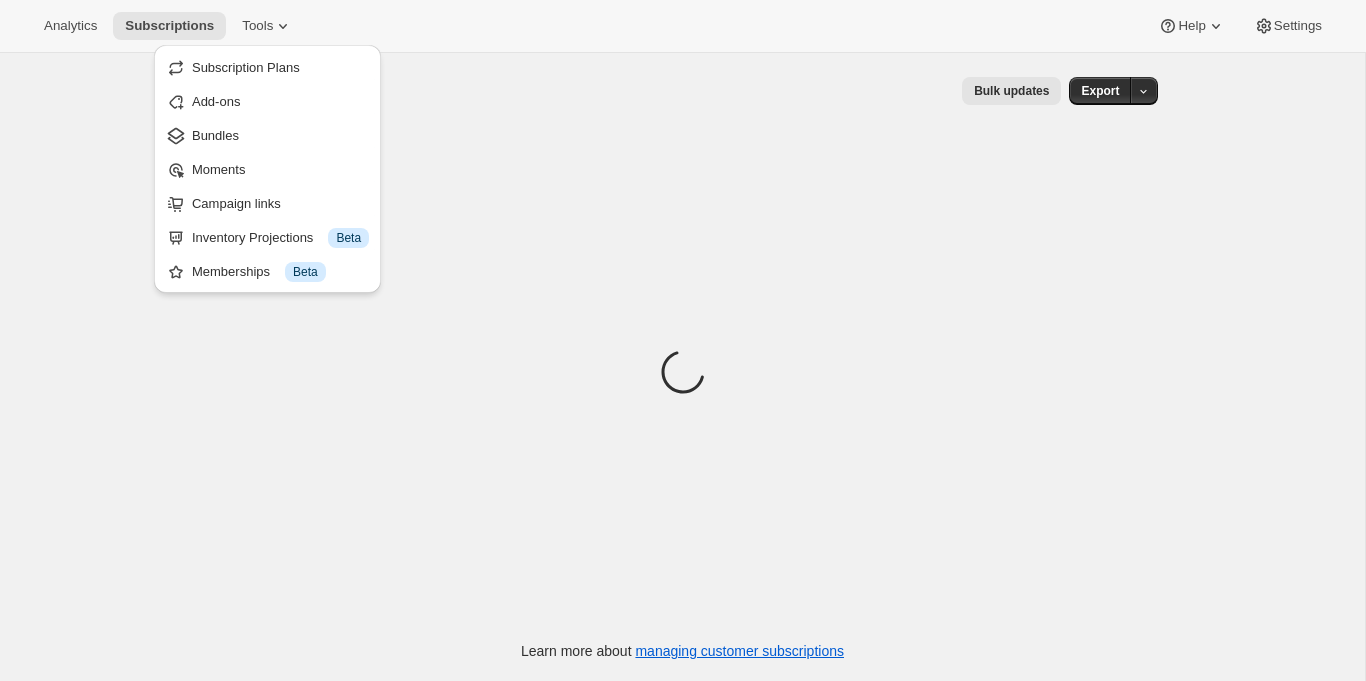click on "Subscriptions. This page is ready Subscriptions Bulk updates More actions Bulk updates Export" at bounding box center (683, 91) 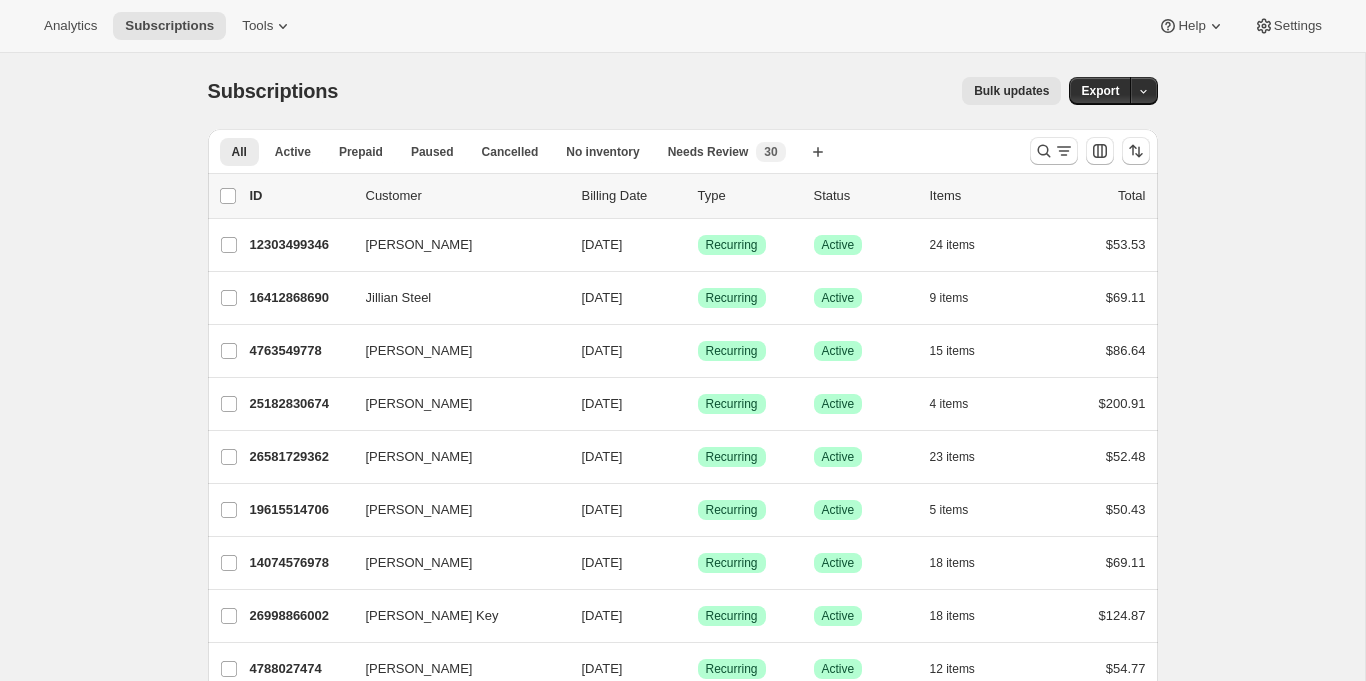 click on "Bulk updates" at bounding box center [1011, 91] 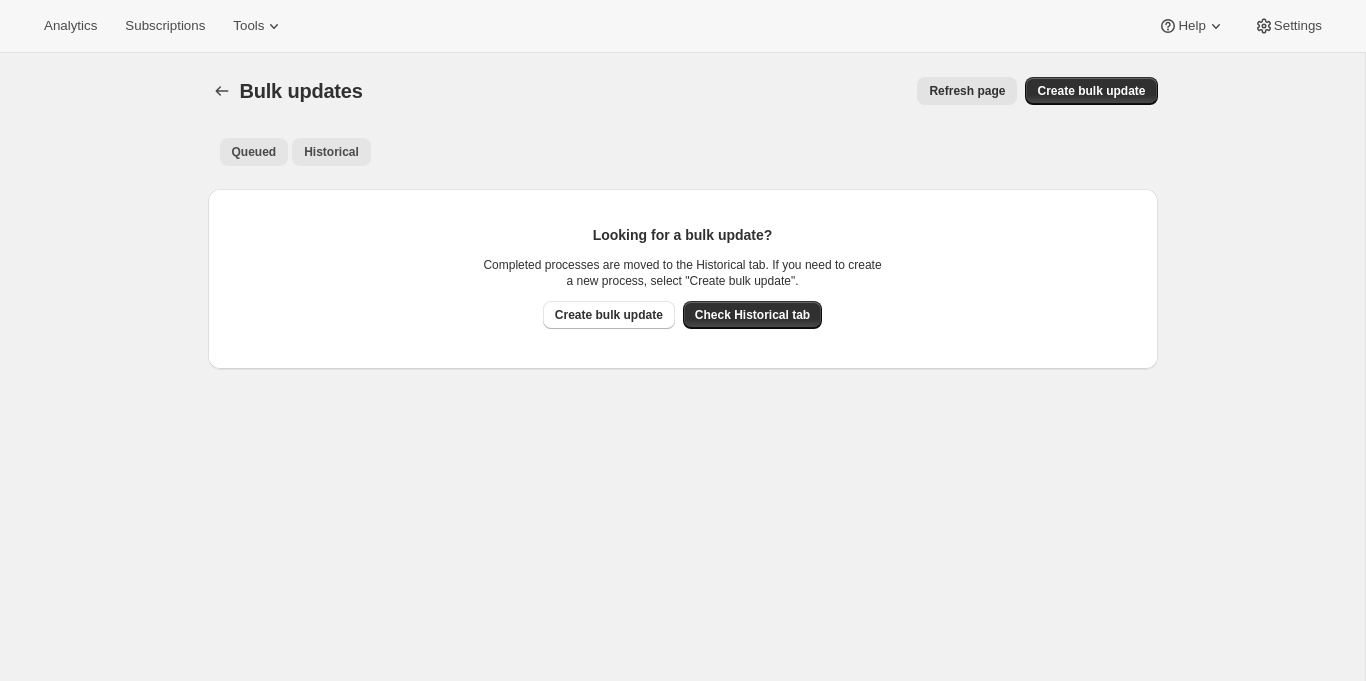 click on "Historical" at bounding box center (331, 152) 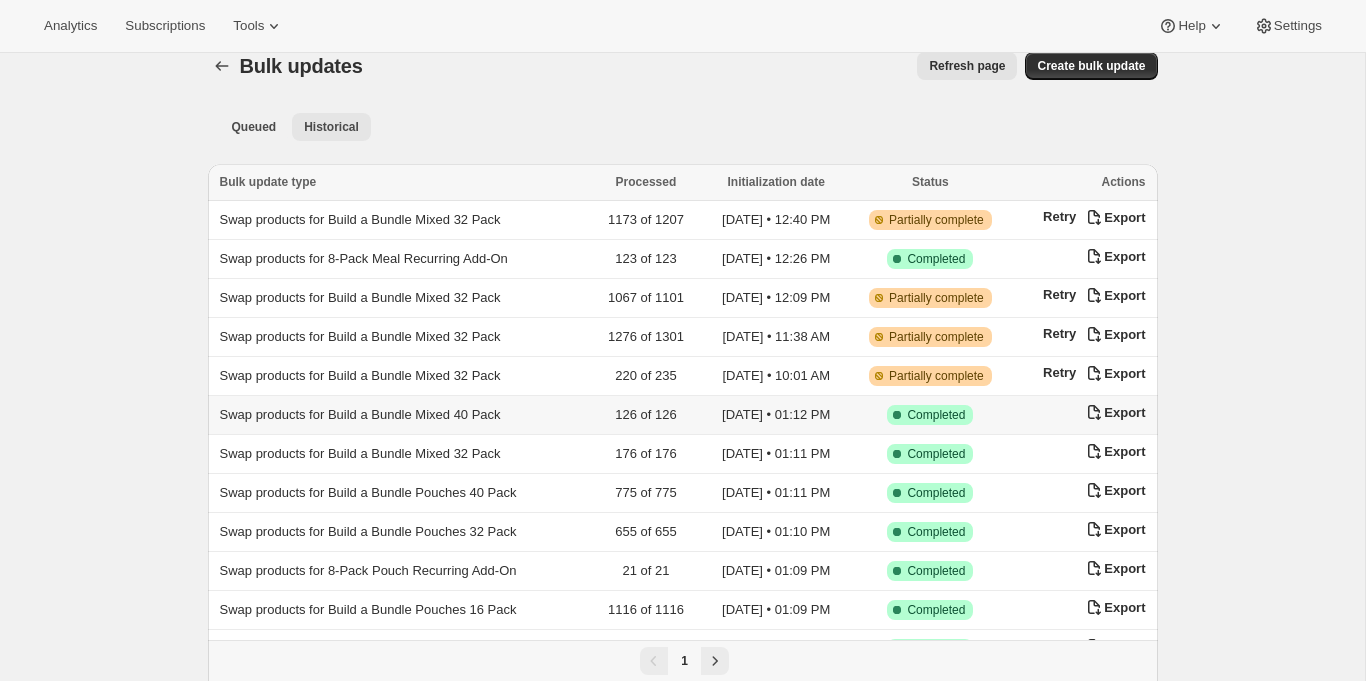 scroll, scrollTop: 38, scrollLeft: 0, axis: vertical 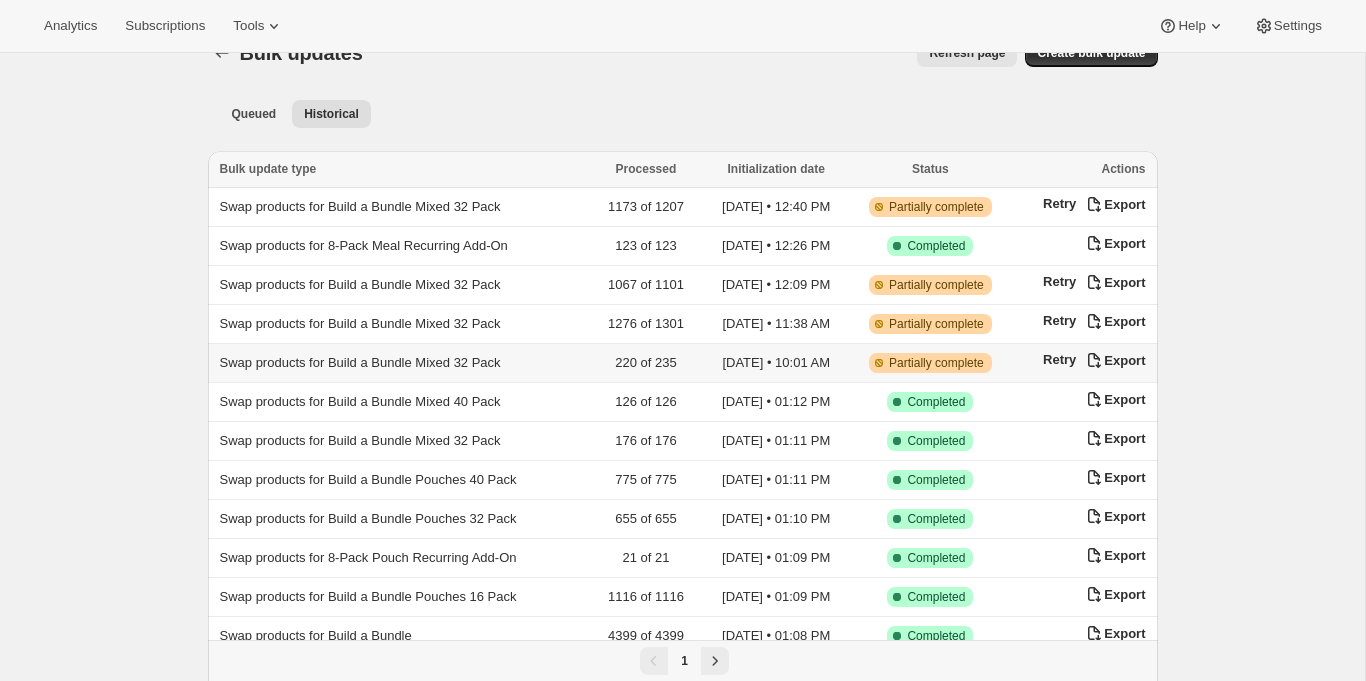click on "Swap products for Build a Bundle Mixed 32 Pack" at bounding box center (360, 362) 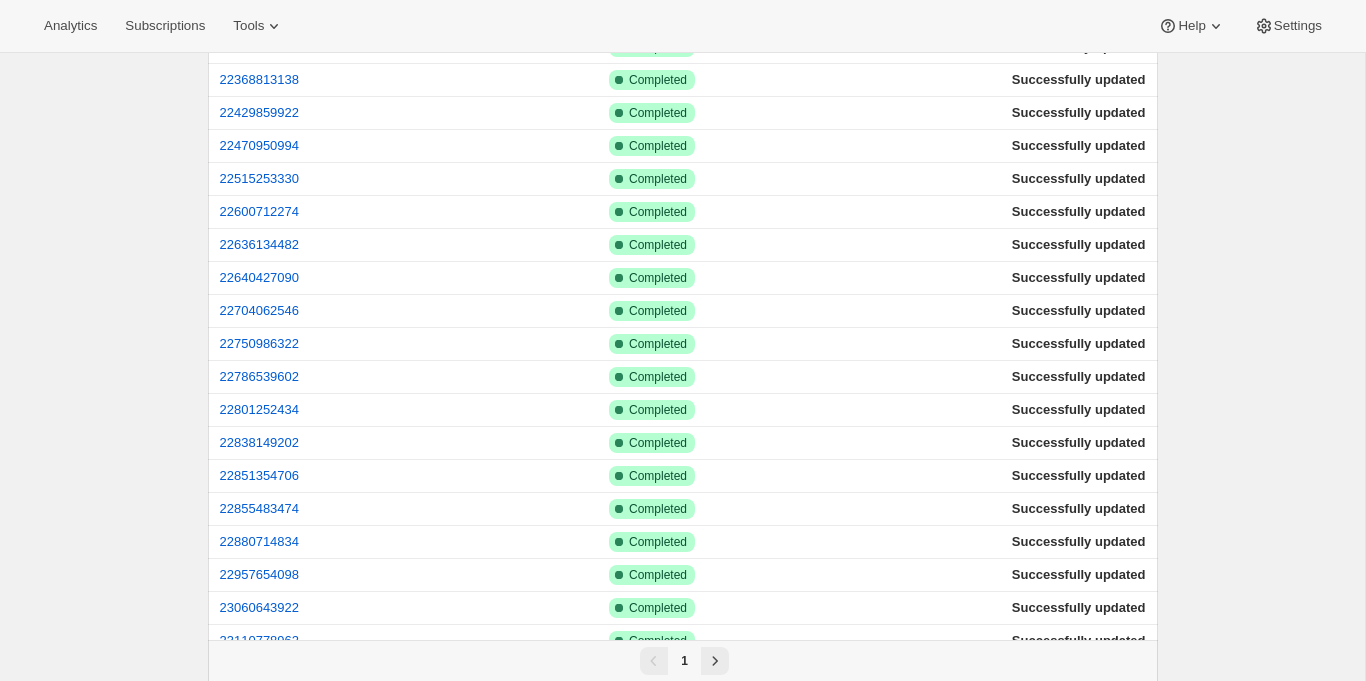 scroll, scrollTop: 0, scrollLeft: 0, axis: both 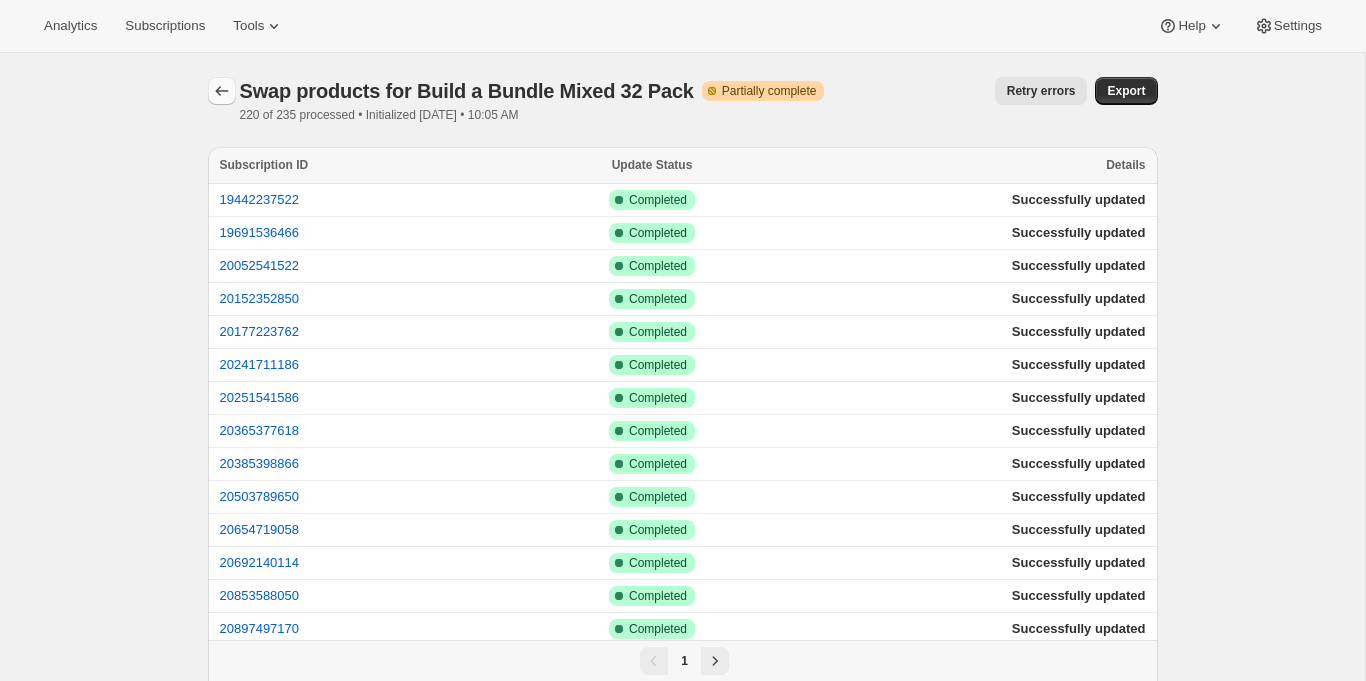 click 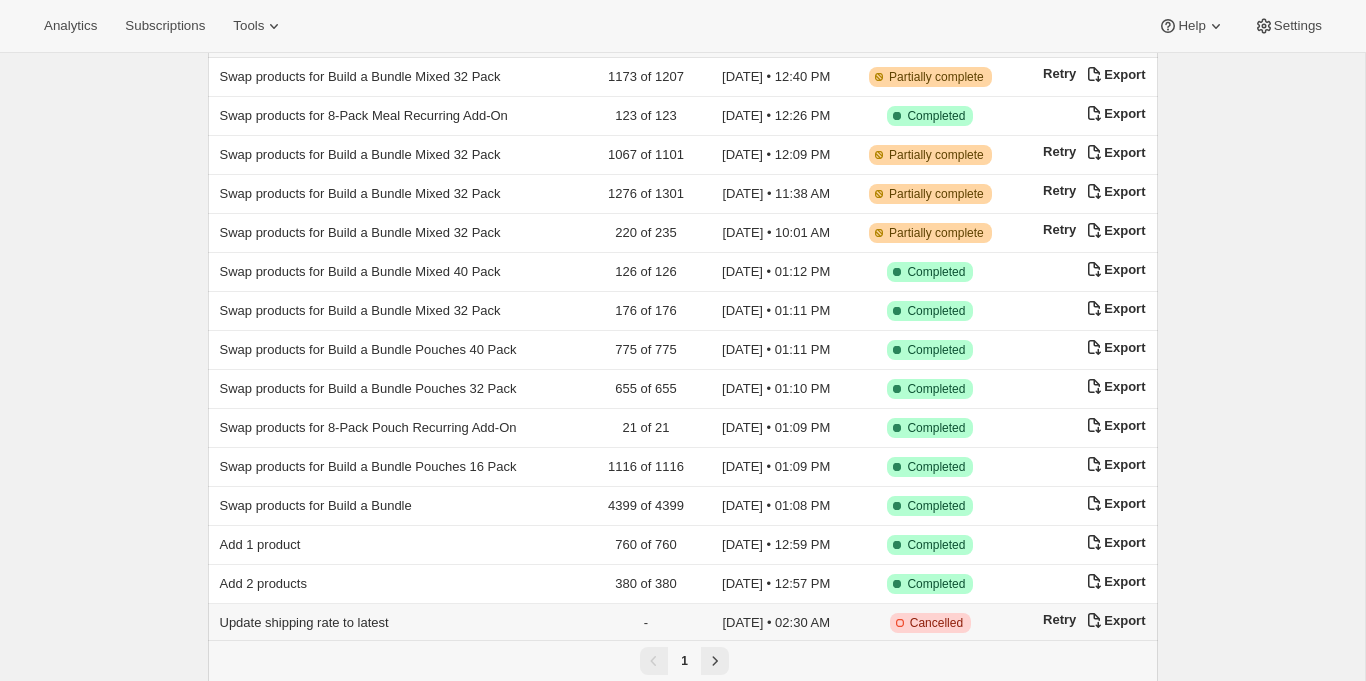 scroll, scrollTop: 0, scrollLeft: 0, axis: both 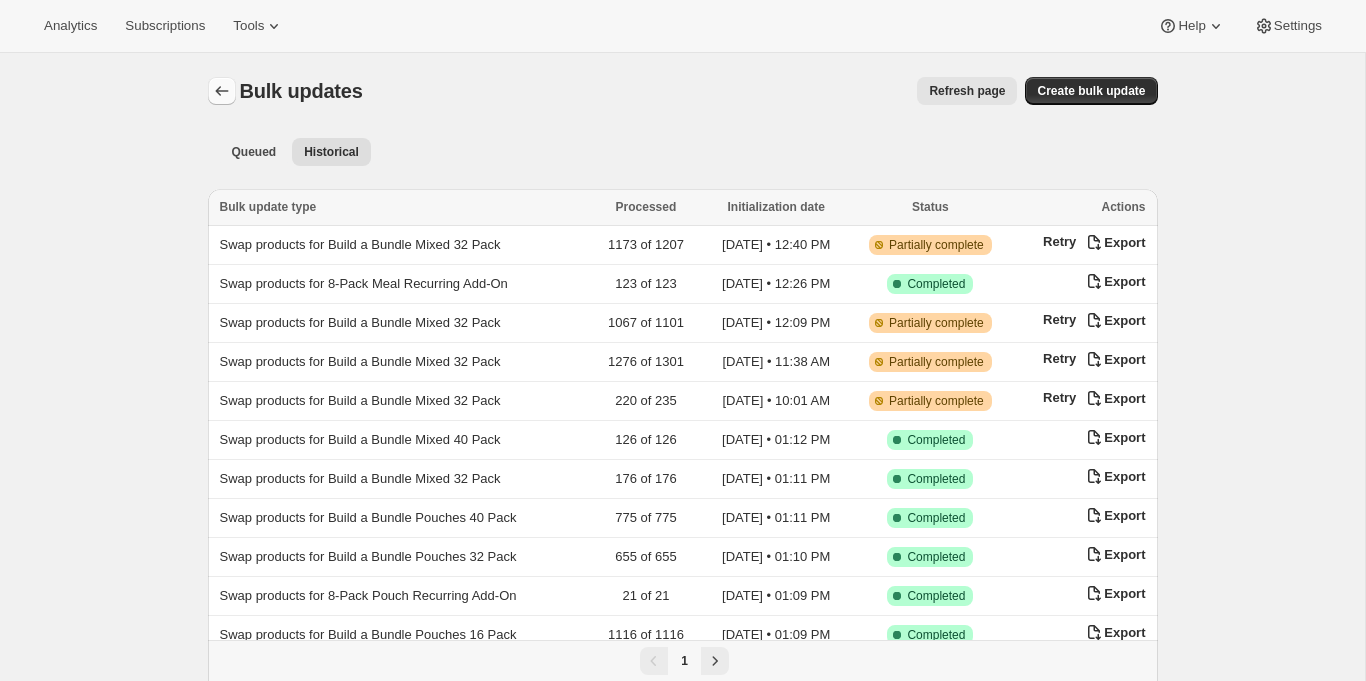 click 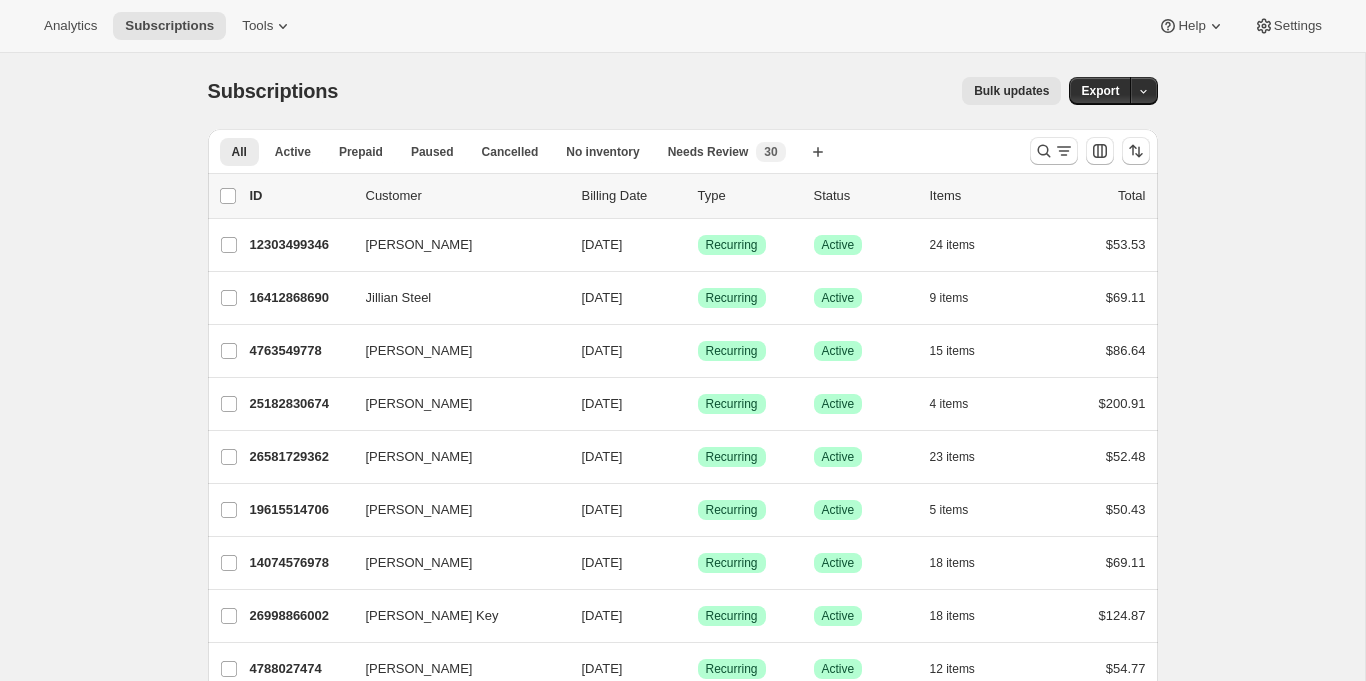 click on "Subscriptions. This page is ready Subscriptions Bulk updates More actions Bulk updates Export" at bounding box center (683, 91) 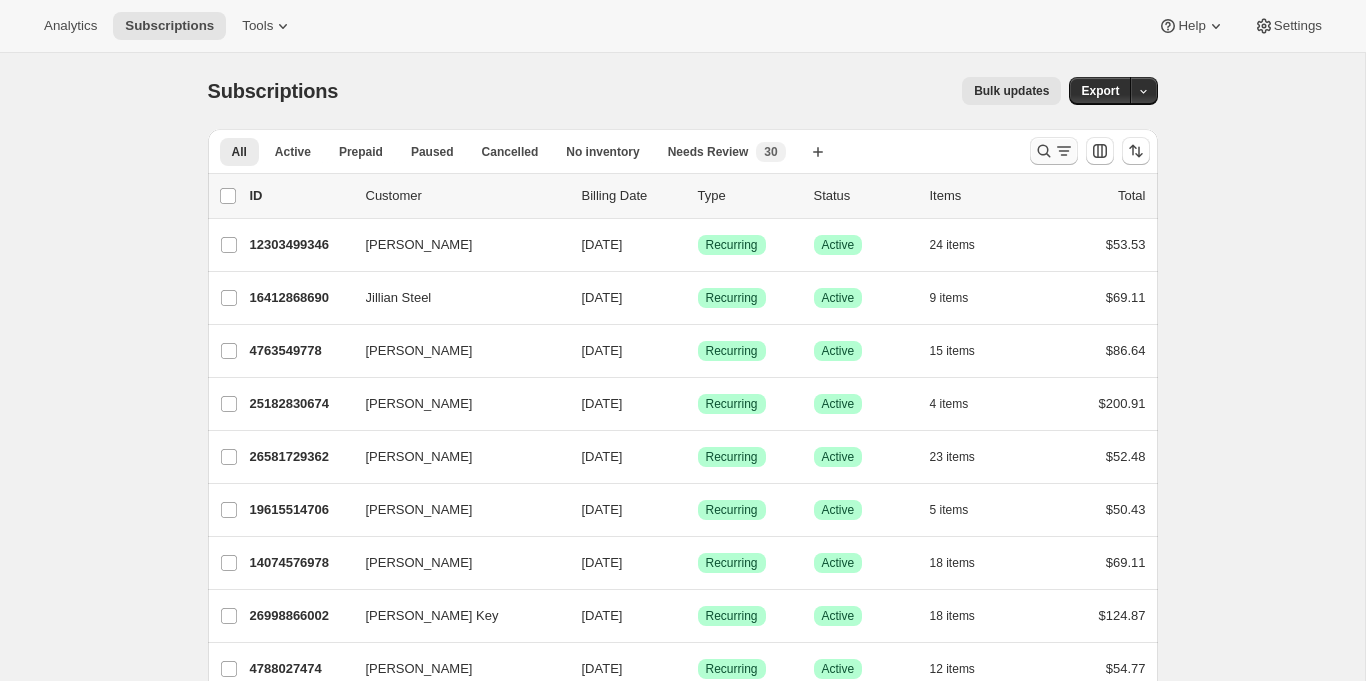 click 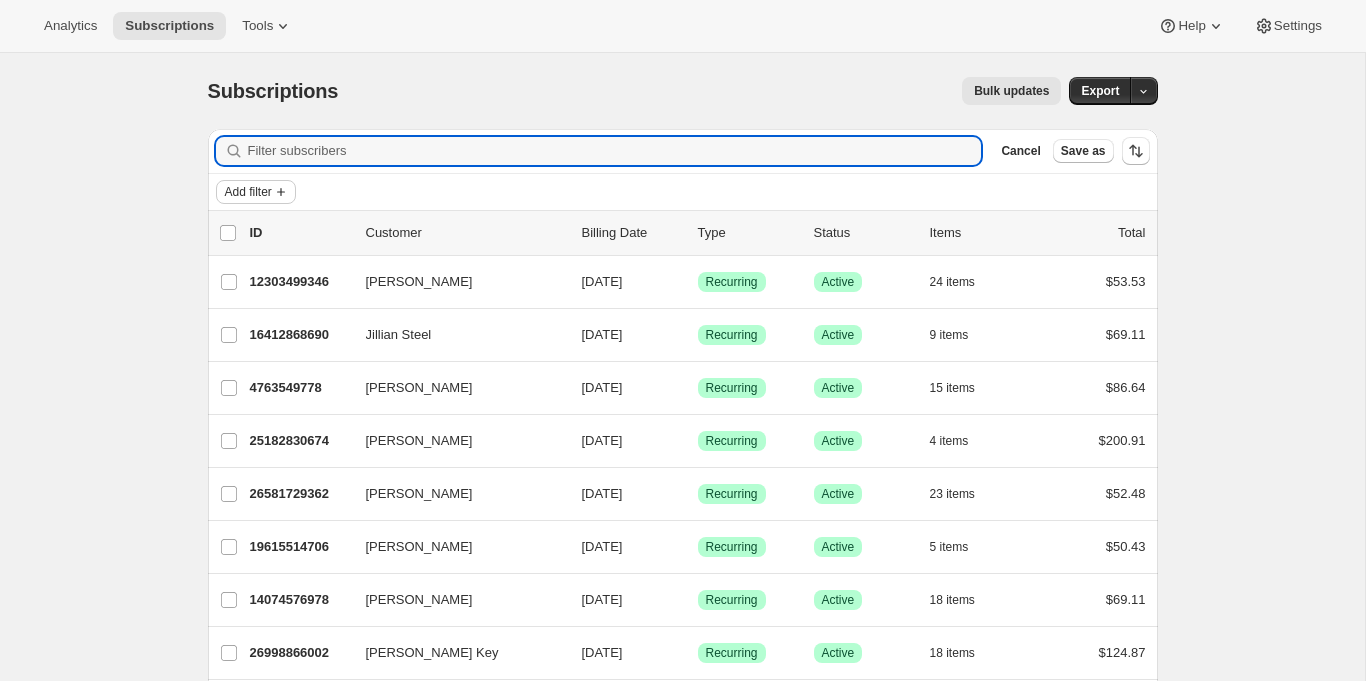 click on "Add filter" at bounding box center [248, 192] 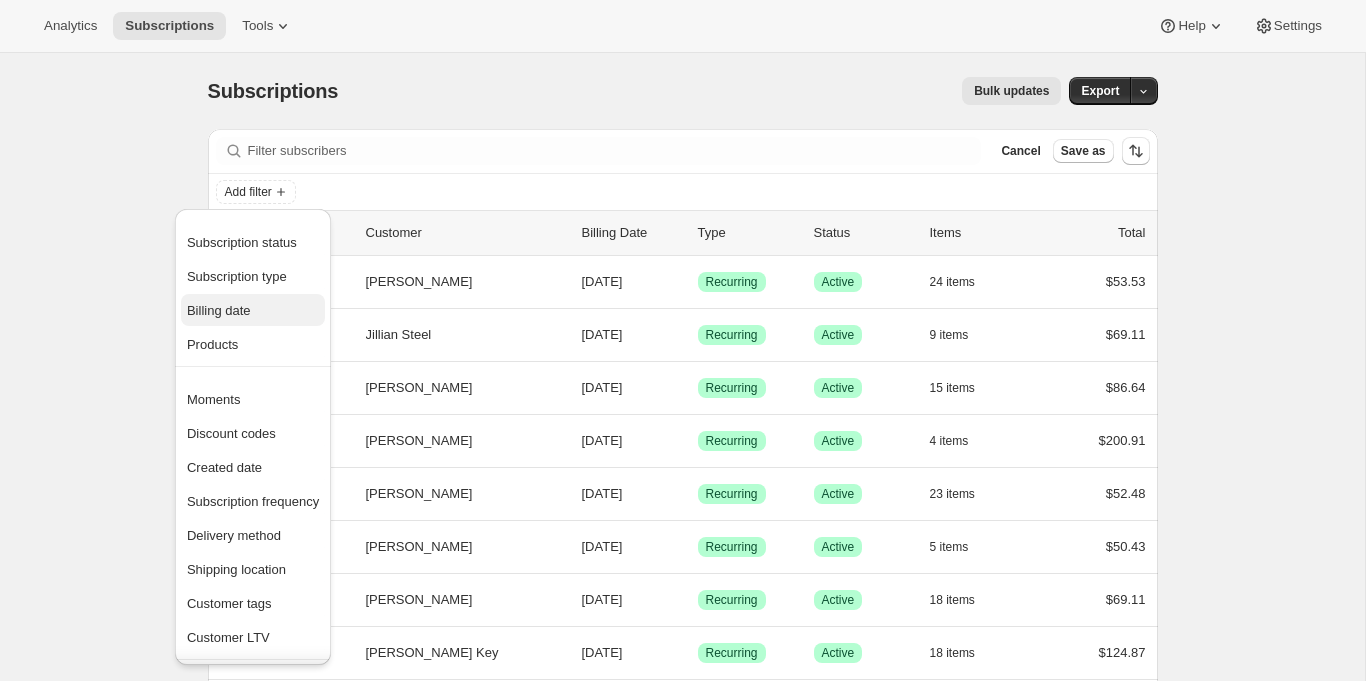 click on "Billing date" at bounding box center (219, 310) 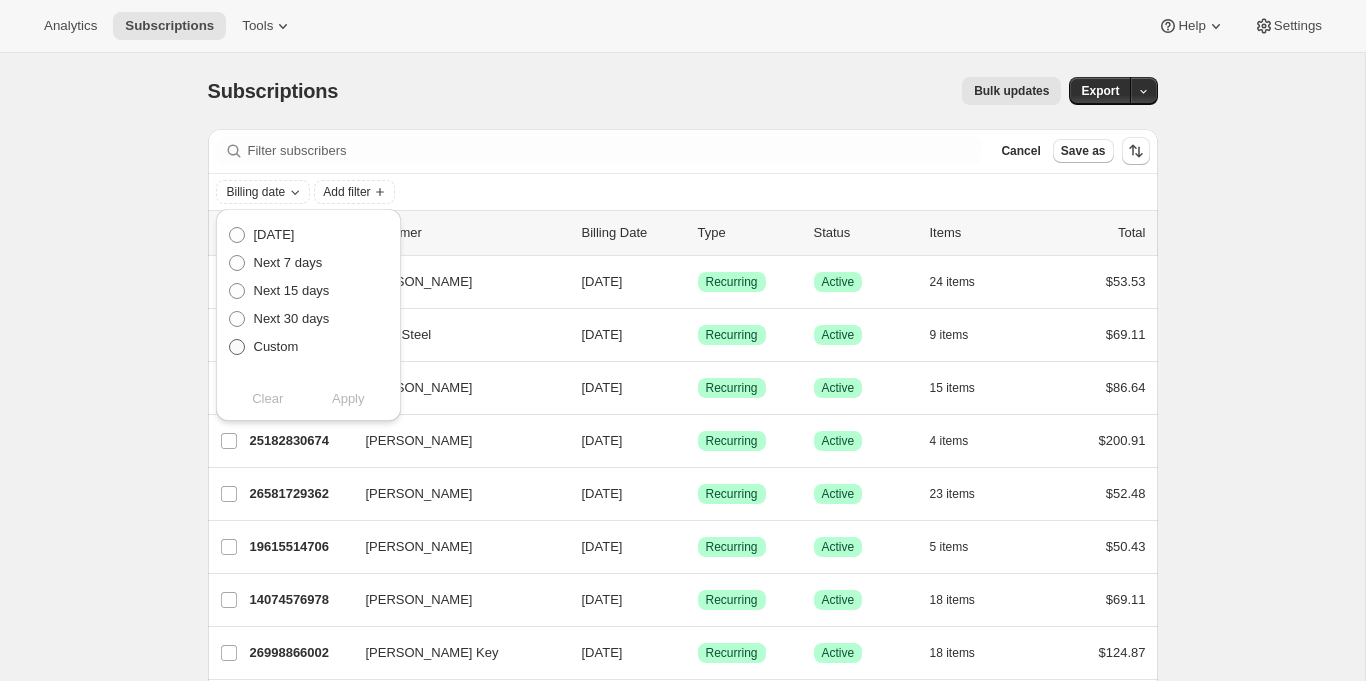 click on "Custom" at bounding box center [276, 346] 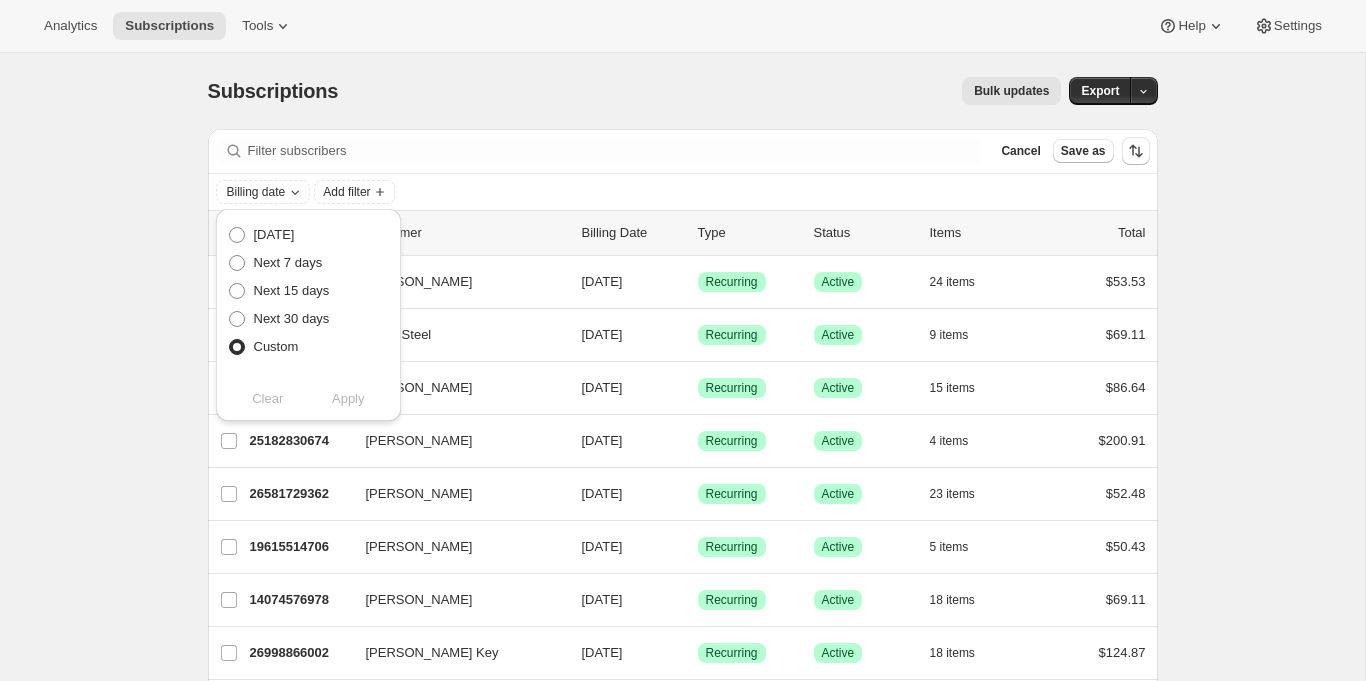 radio on "true" 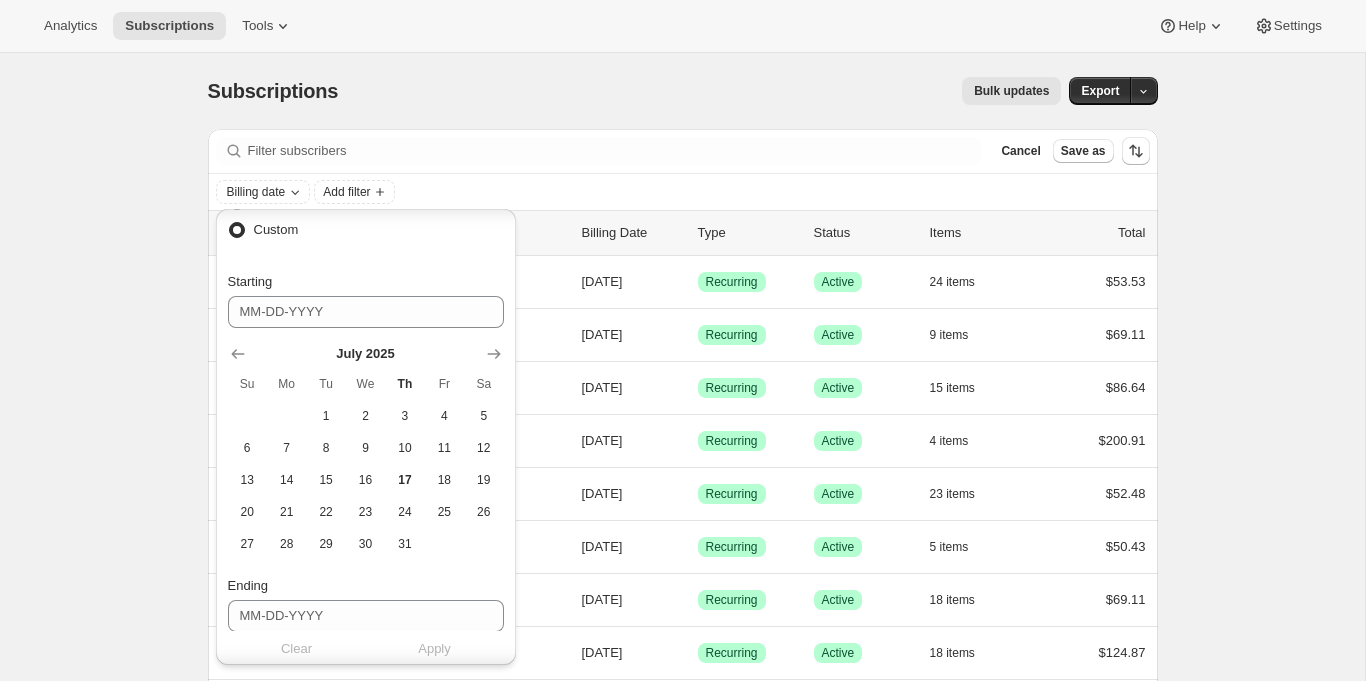 scroll, scrollTop: 144, scrollLeft: 0, axis: vertical 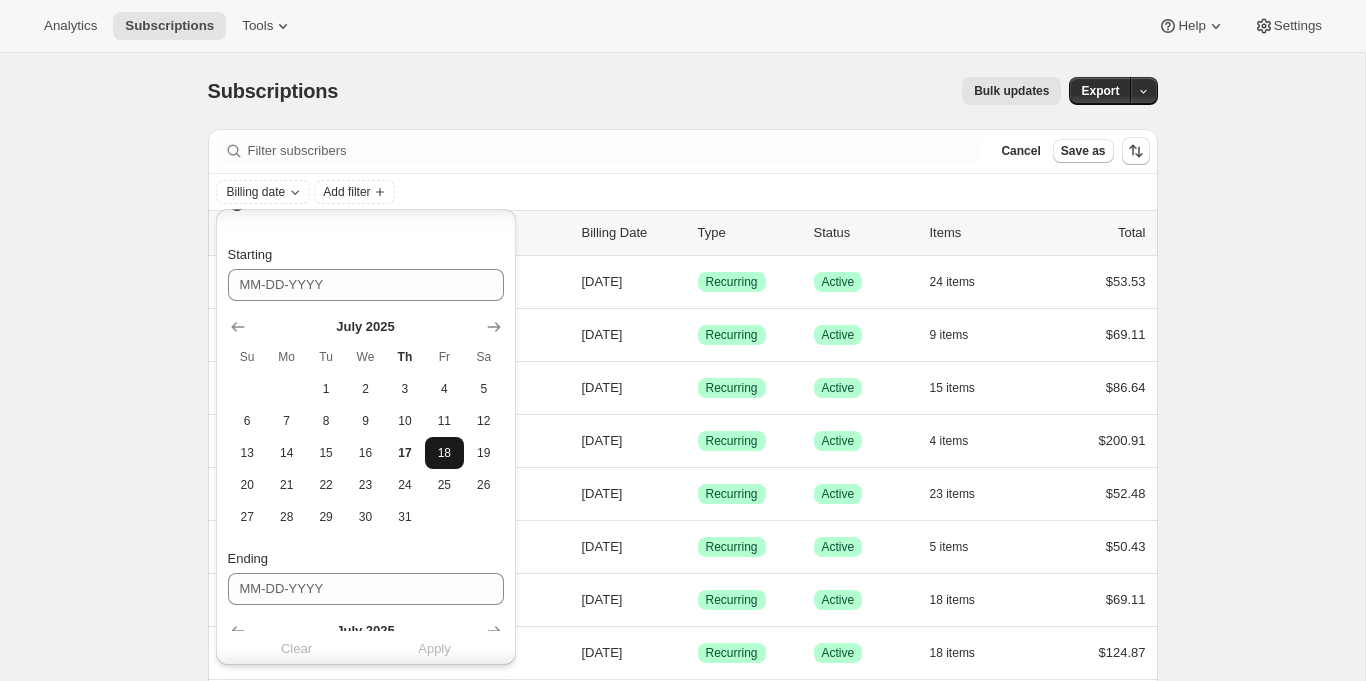 click on "18" at bounding box center [444, 453] 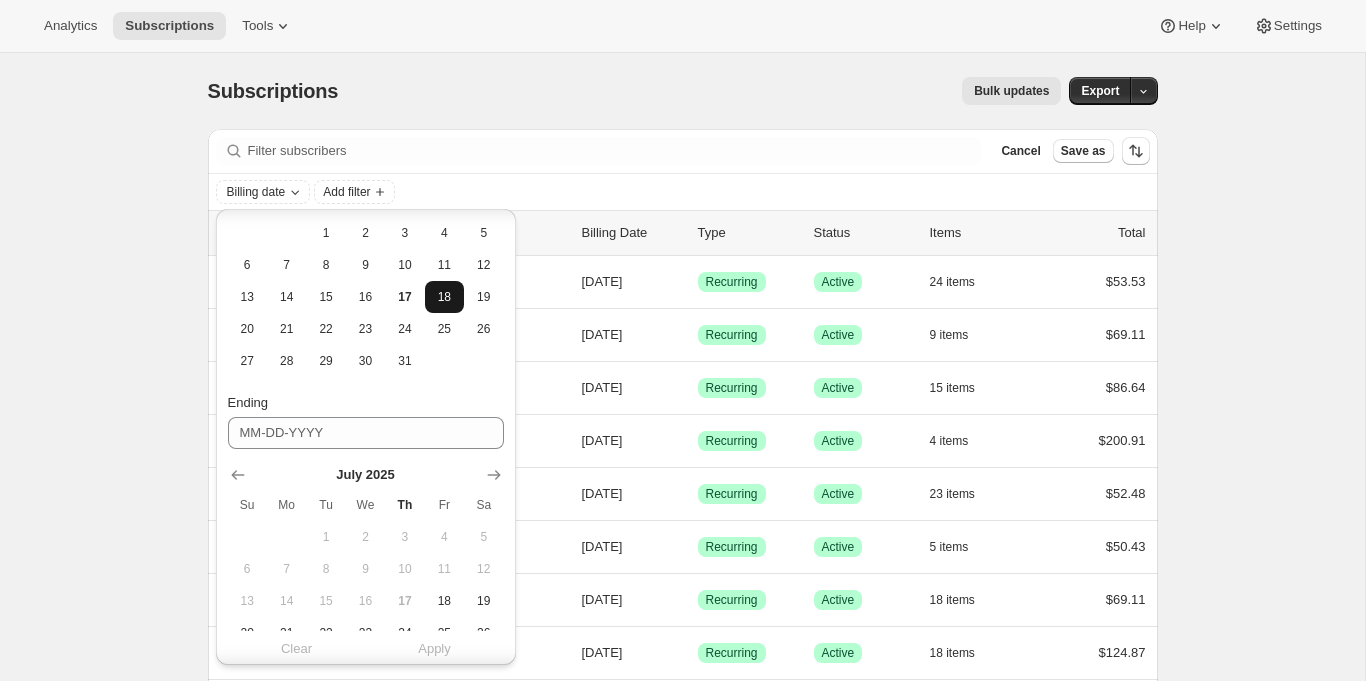 scroll, scrollTop: 392, scrollLeft: 0, axis: vertical 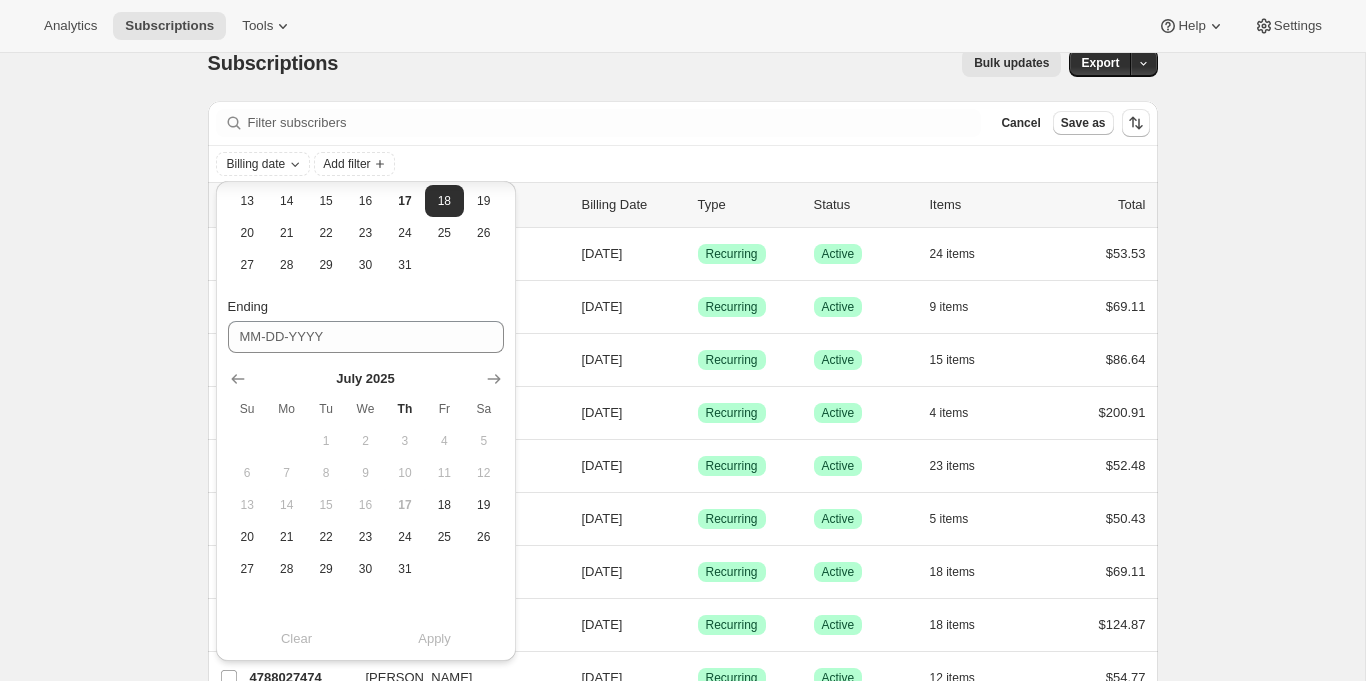 click on "11" at bounding box center [444, 473] 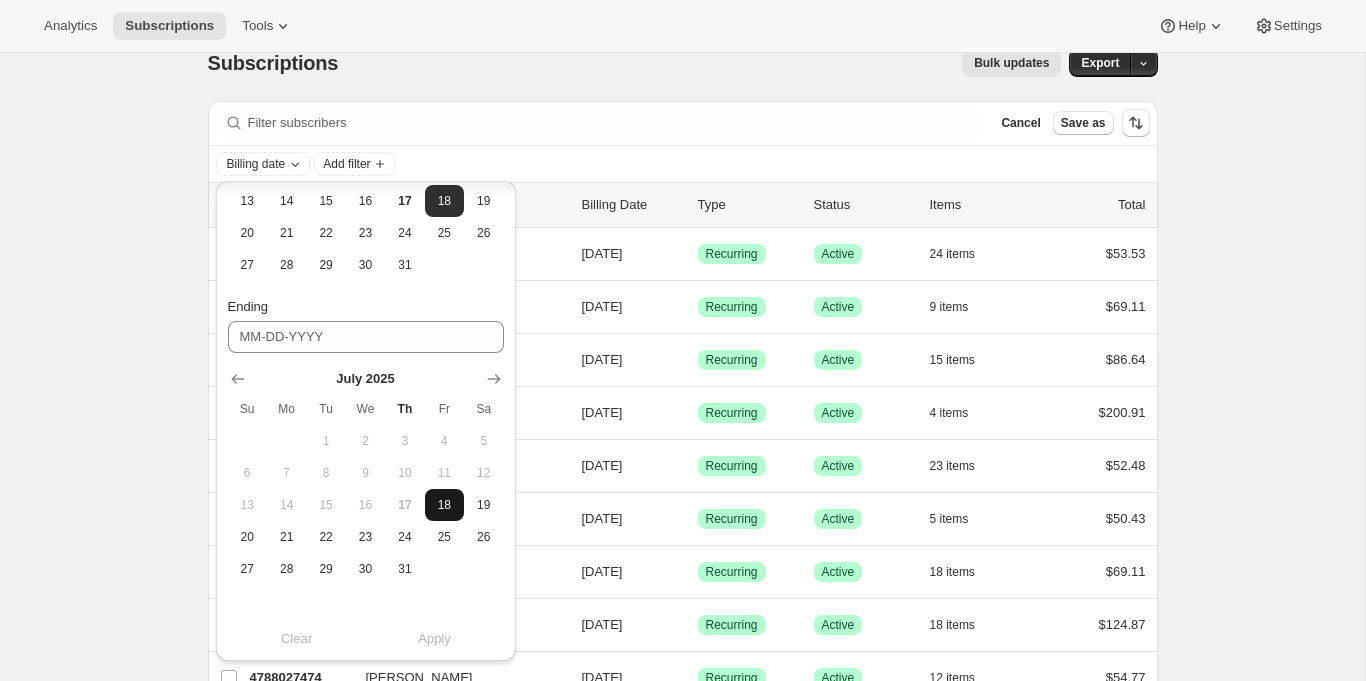 click on "18" at bounding box center (444, 505) 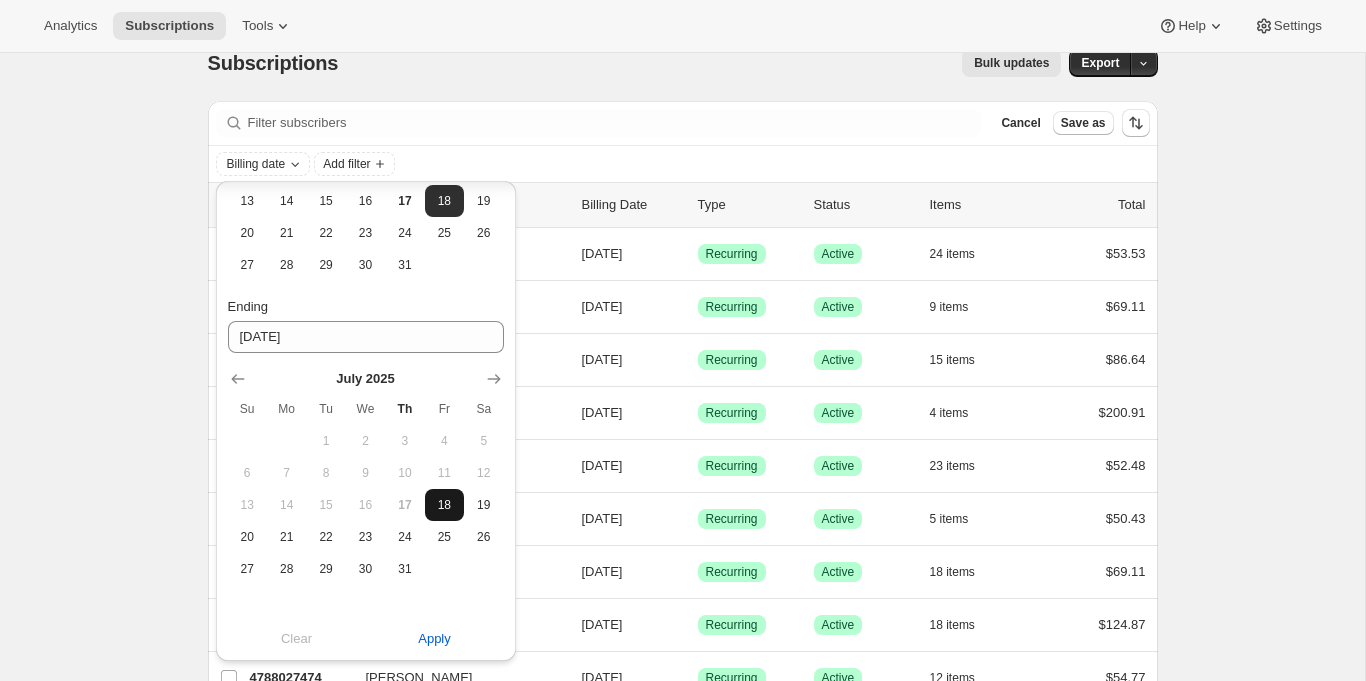 type on "07-18-2025" 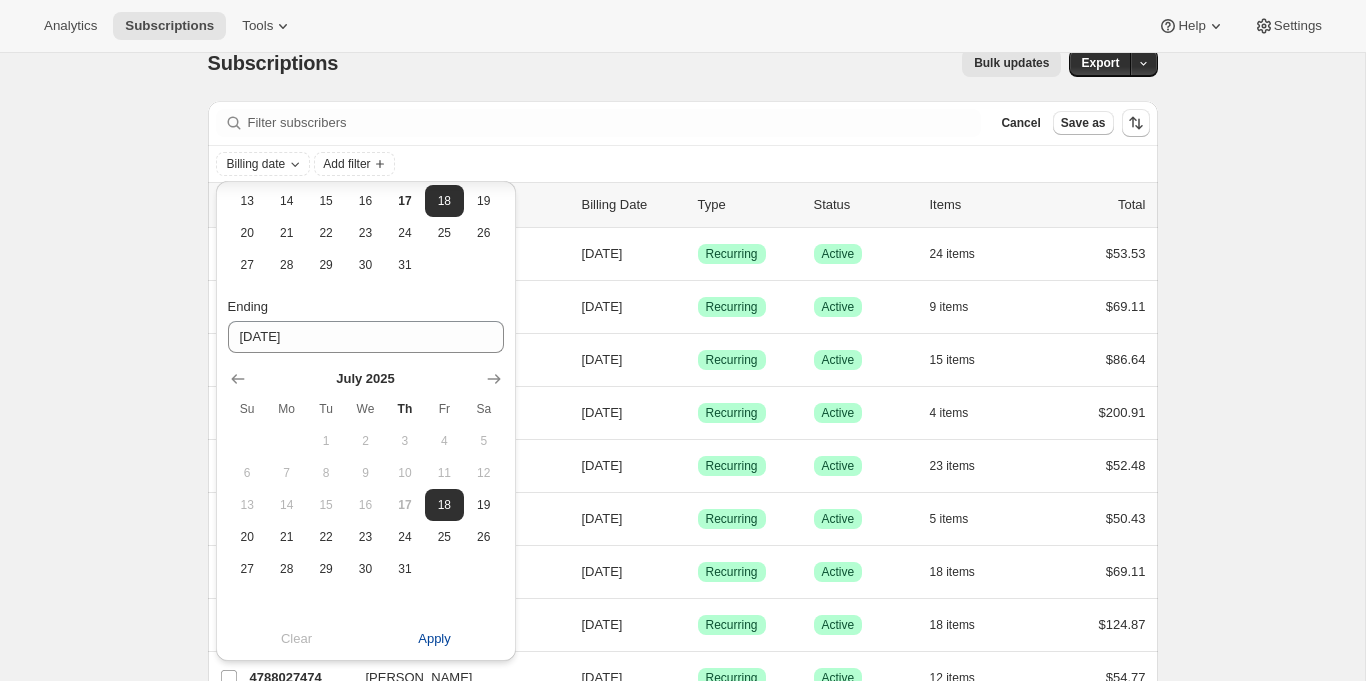 click on "Apply" at bounding box center [434, 639] 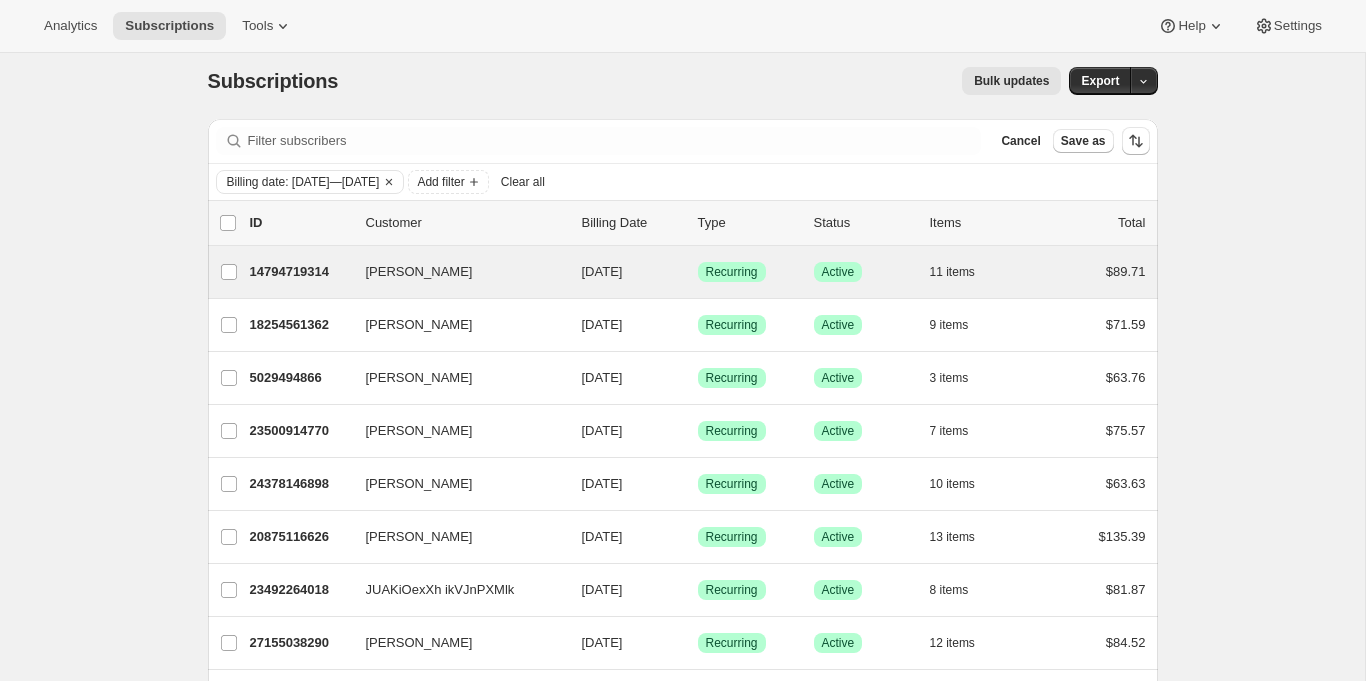 scroll, scrollTop: 0, scrollLeft: 0, axis: both 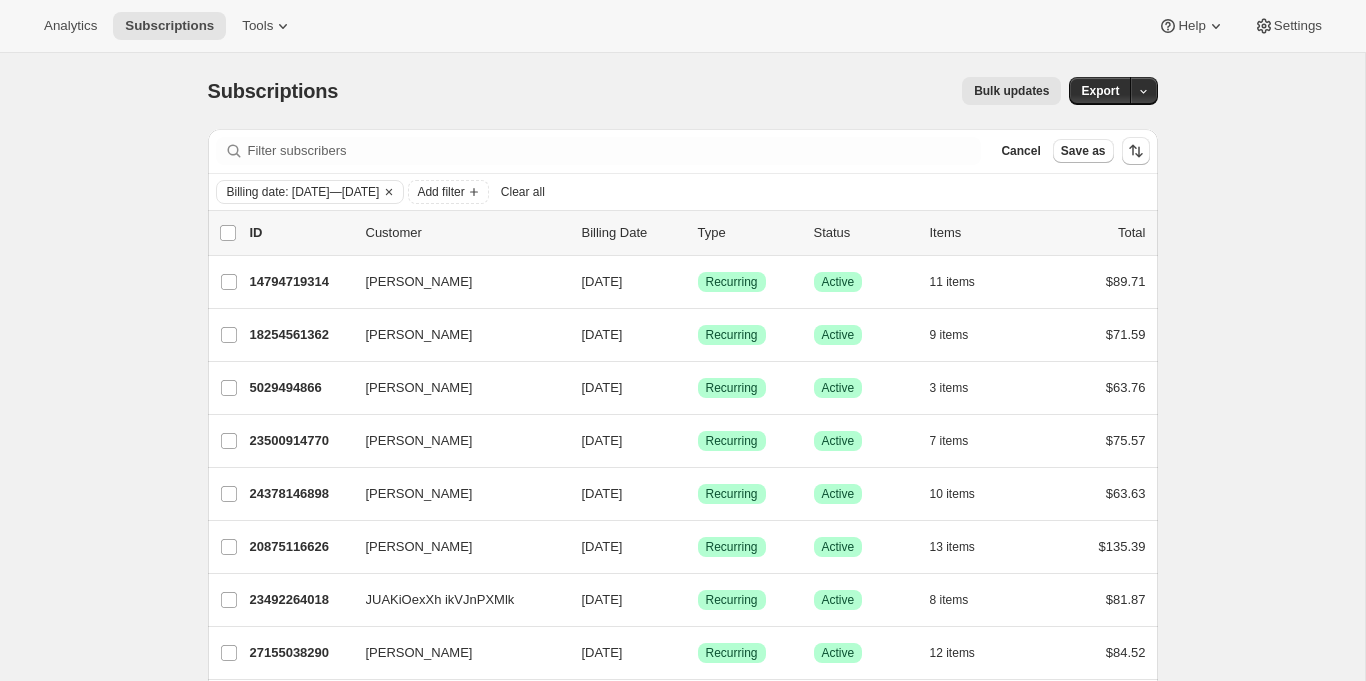 click on "Bulk updates" at bounding box center [1011, 91] 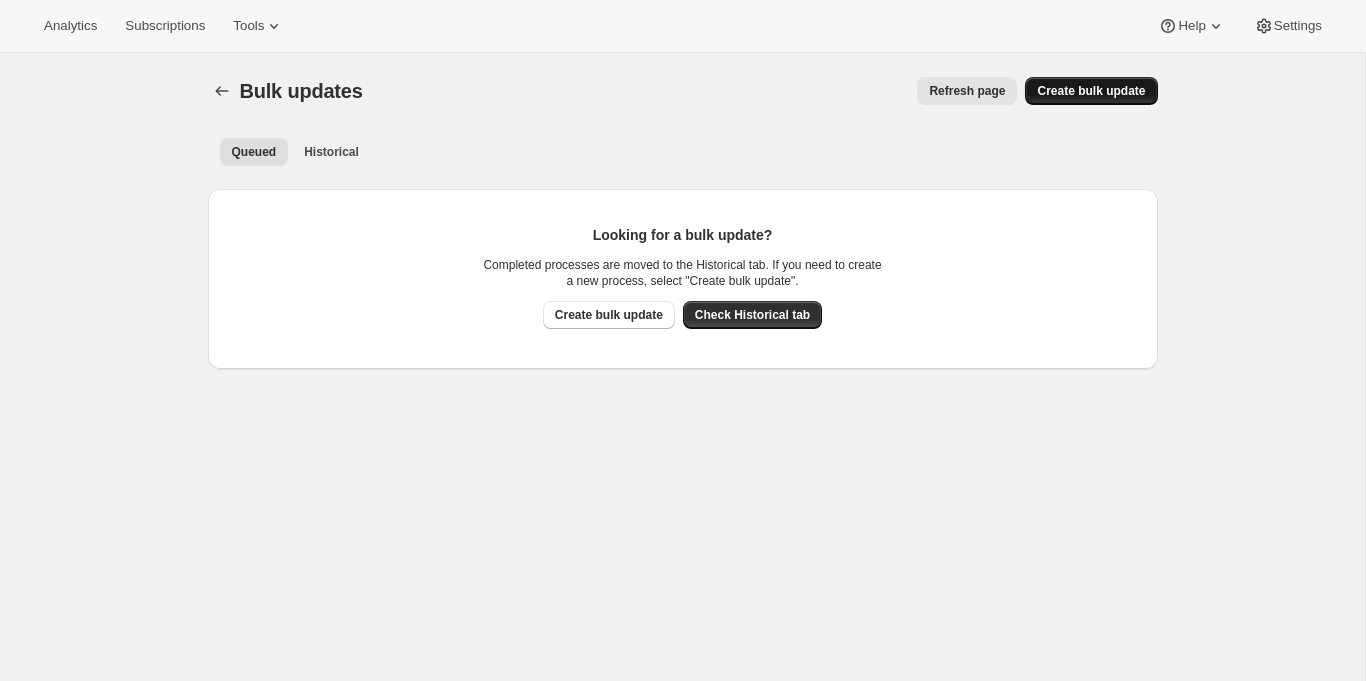 click on "Create bulk update" at bounding box center (1091, 91) 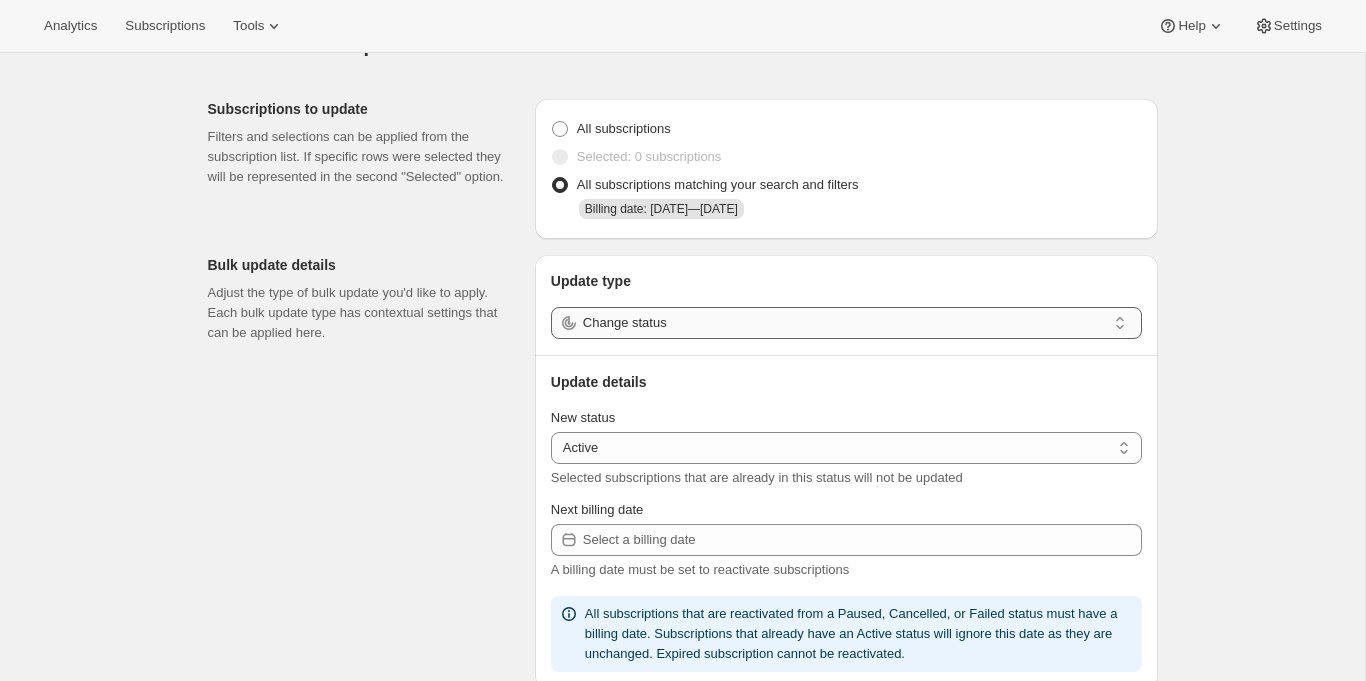 scroll, scrollTop: 48, scrollLeft: 0, axis: vertical 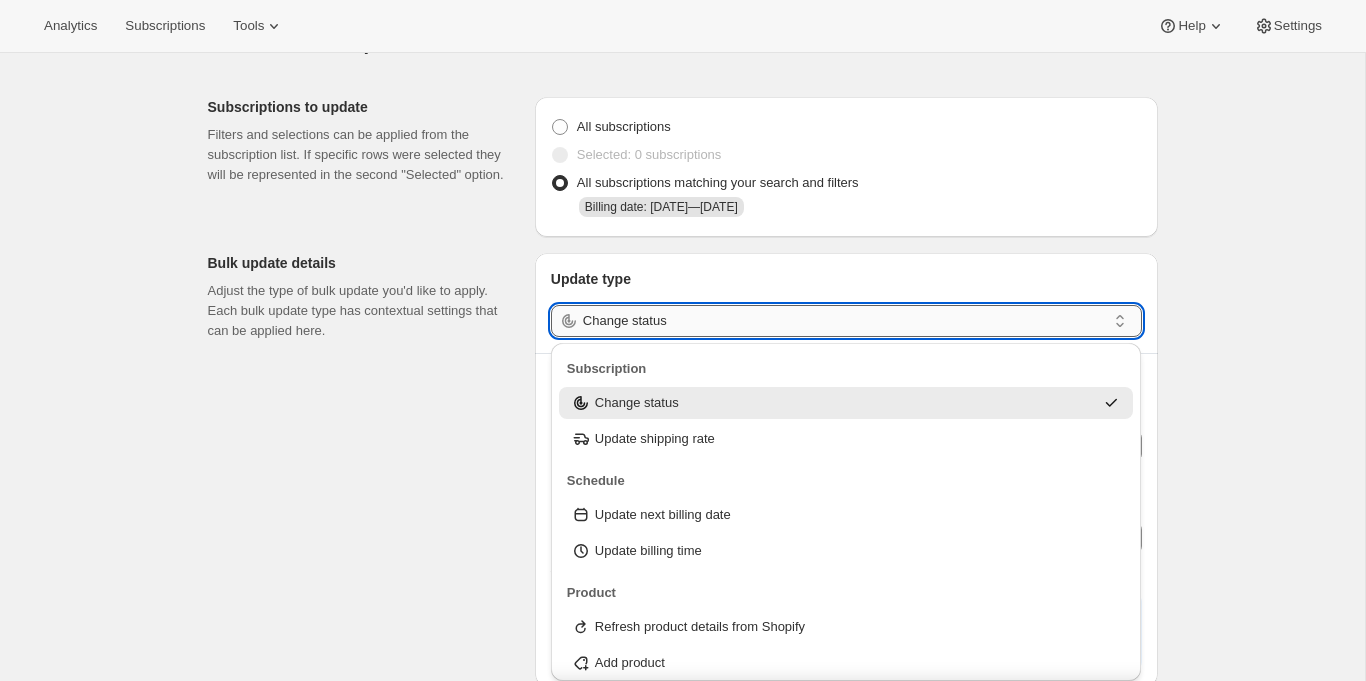 click on "Change status" at bounding box center [844, 321] 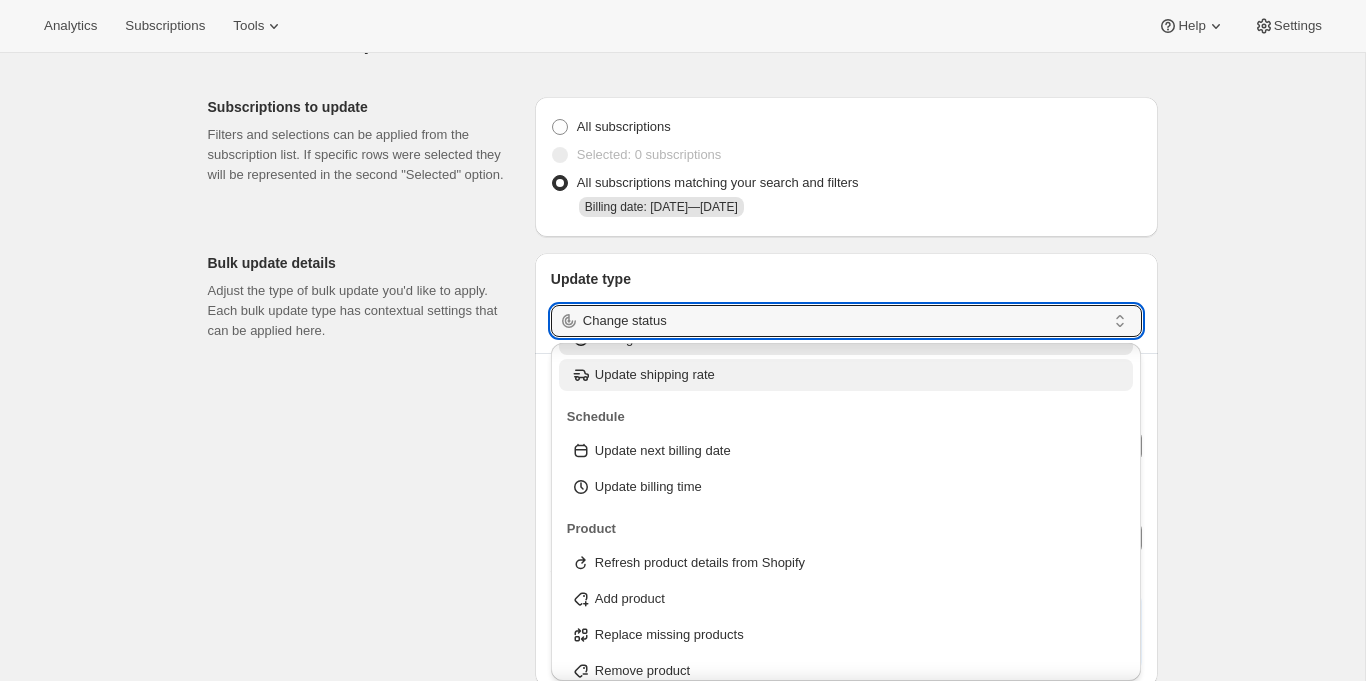 scroll, scrollTop: 68, scrollLeft: 0, axis: vertical 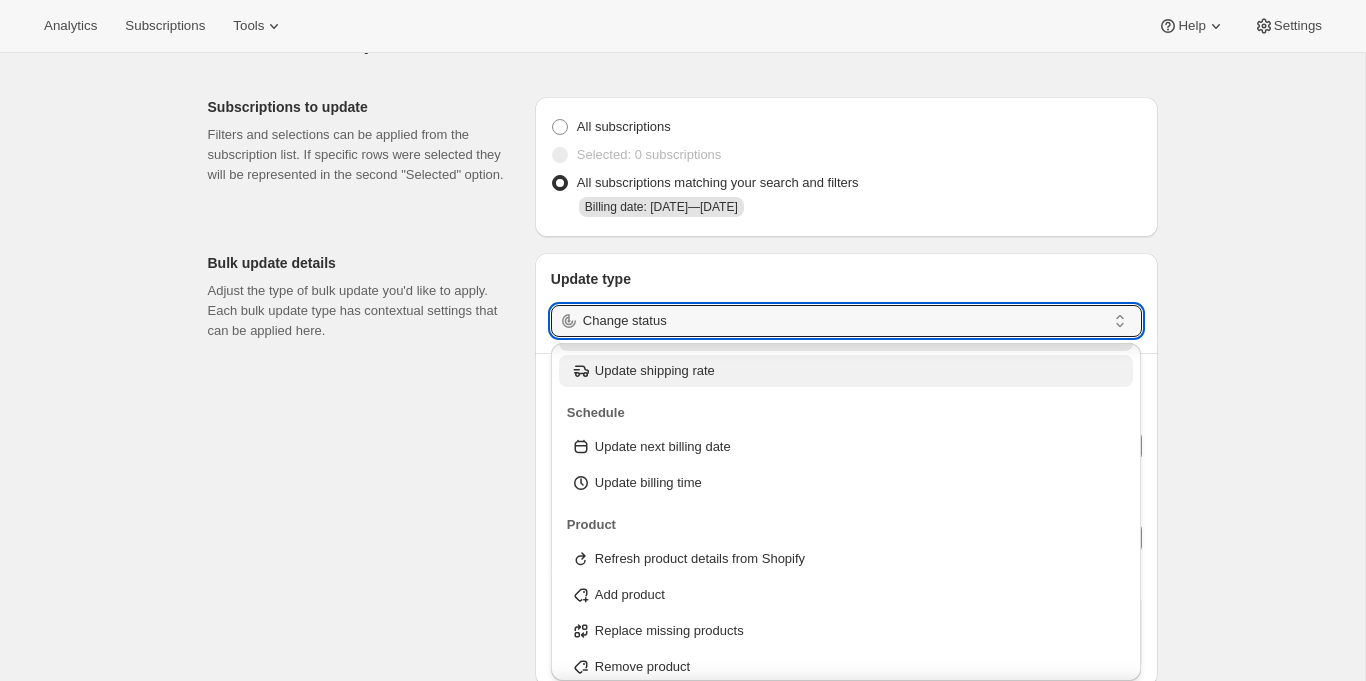 click on "Update next billing date" at bounding box center [663, 447] 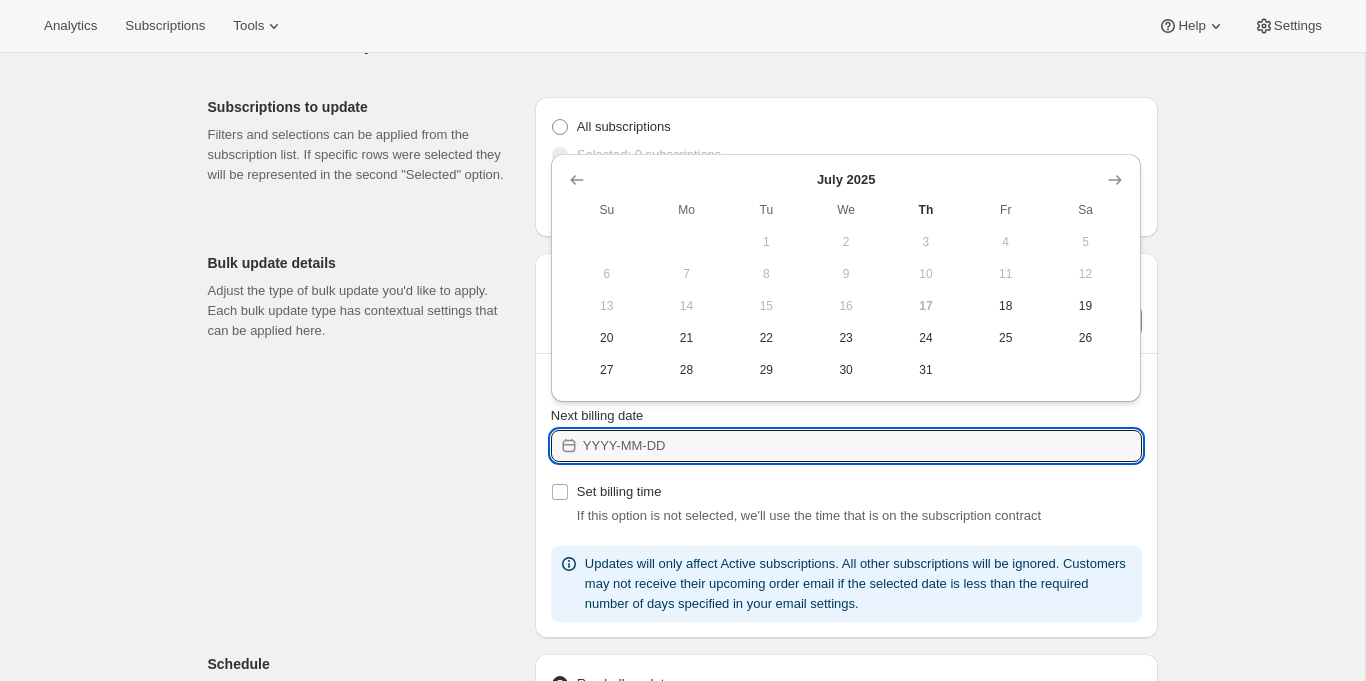click on "Next billing date" at bounding box center (862, 446) 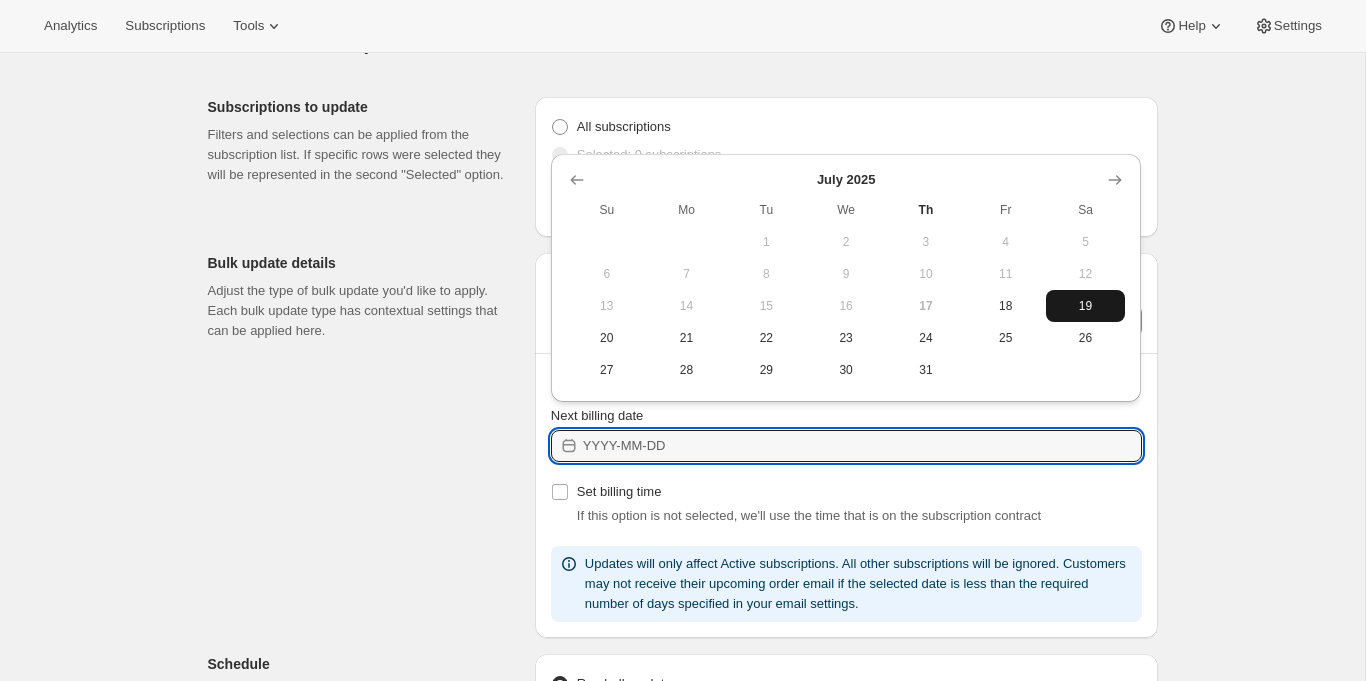 click on "19" at bounding box center (1086, 306) 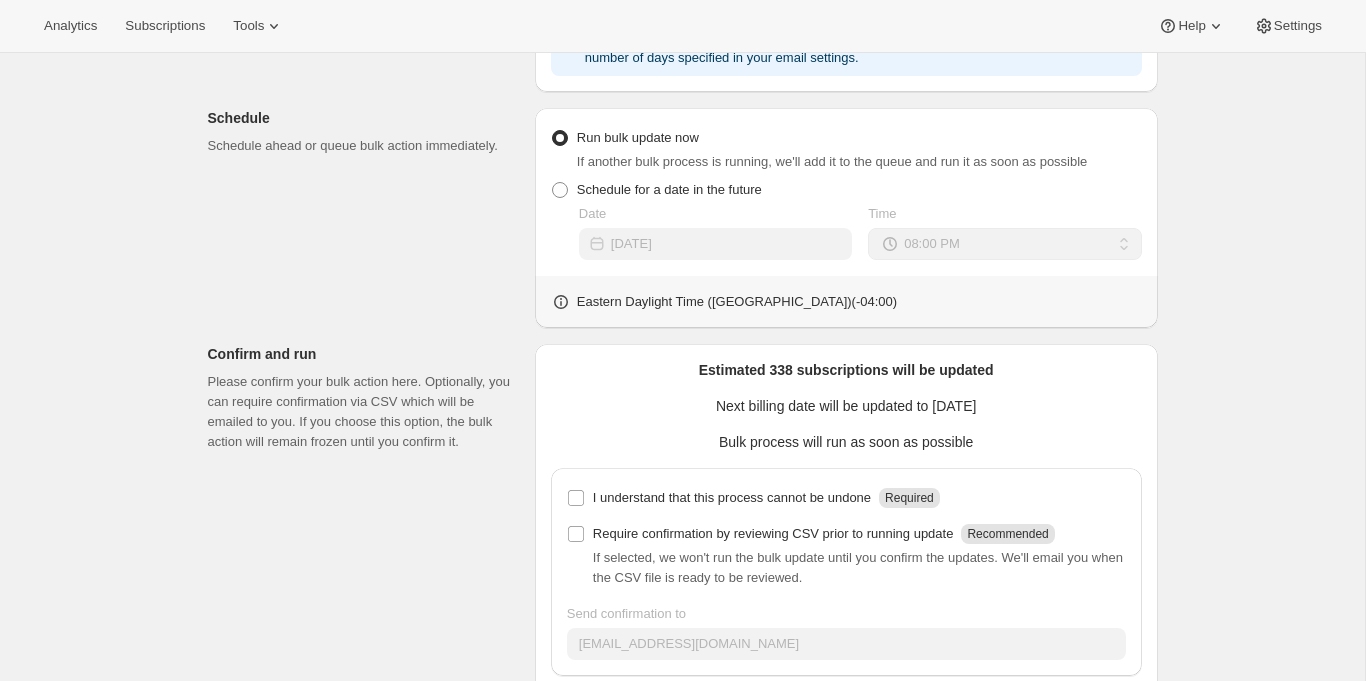 scroll, scrollTop: 687, scrollLeft: 0, axis: vertical 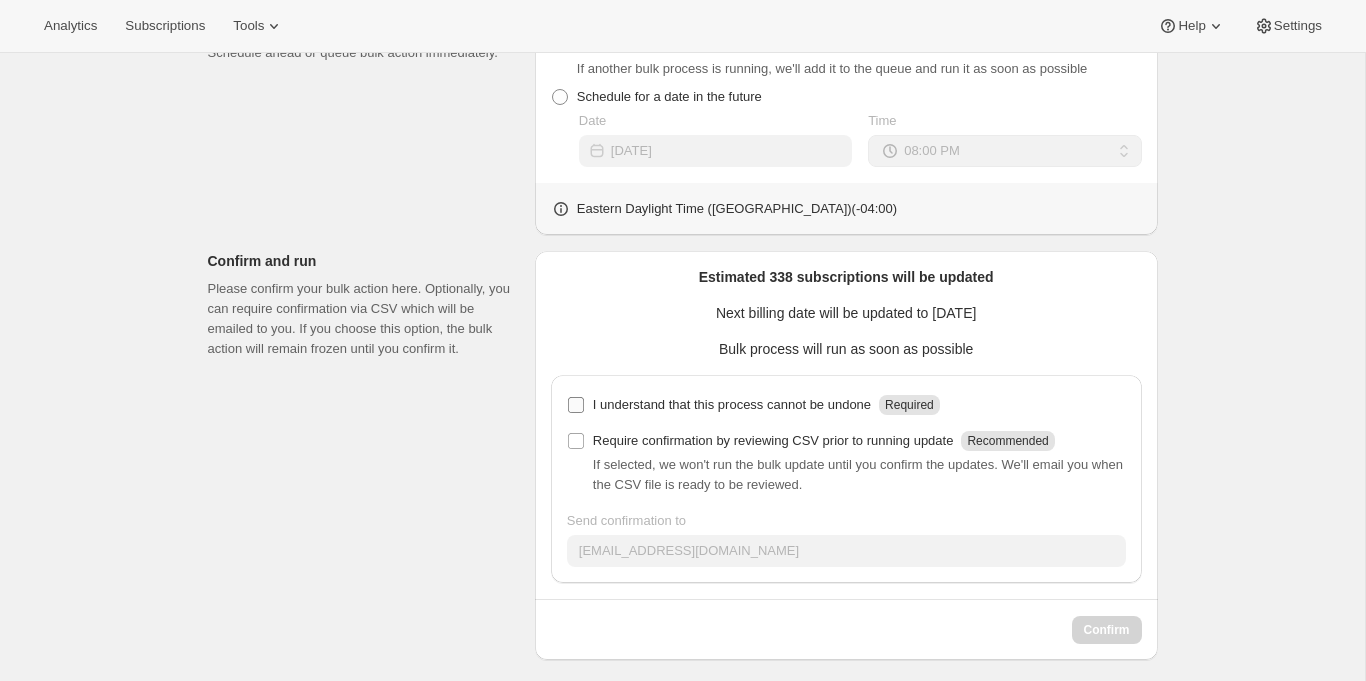 click on "I understand that this process cannot be undone" at bounding box center [732, 405] 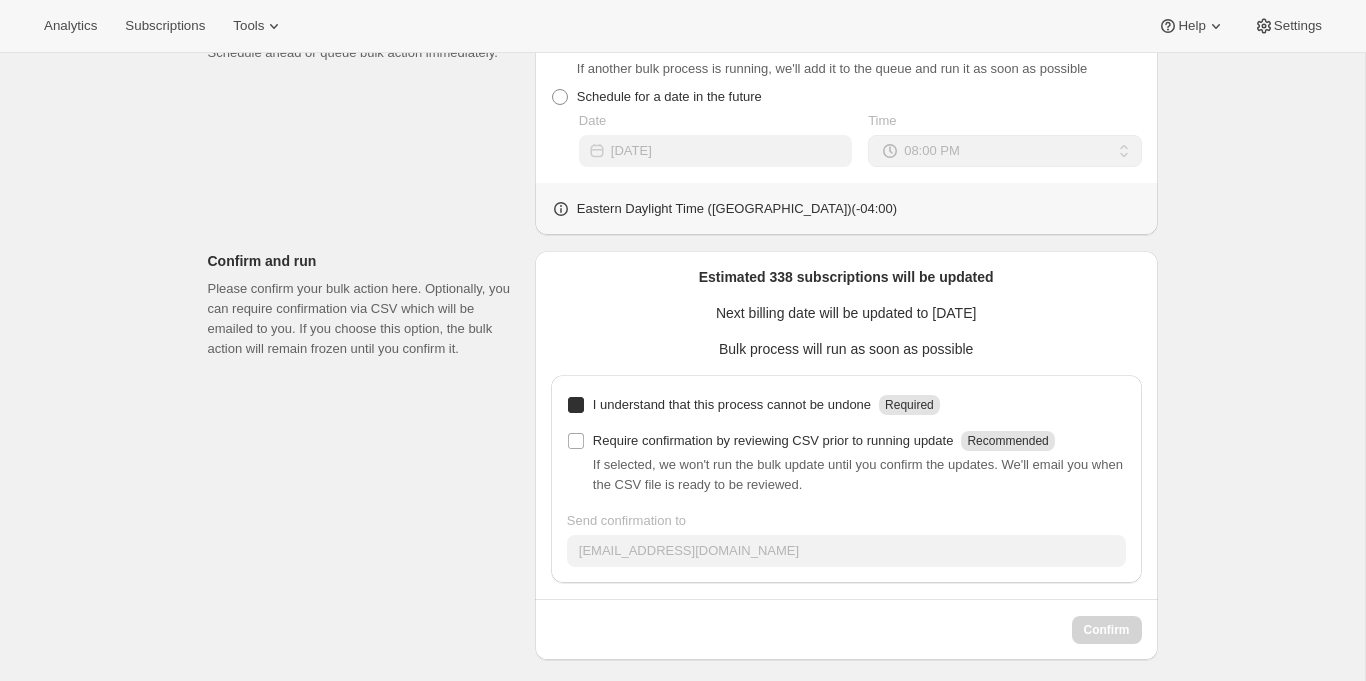 checkbox on "true" 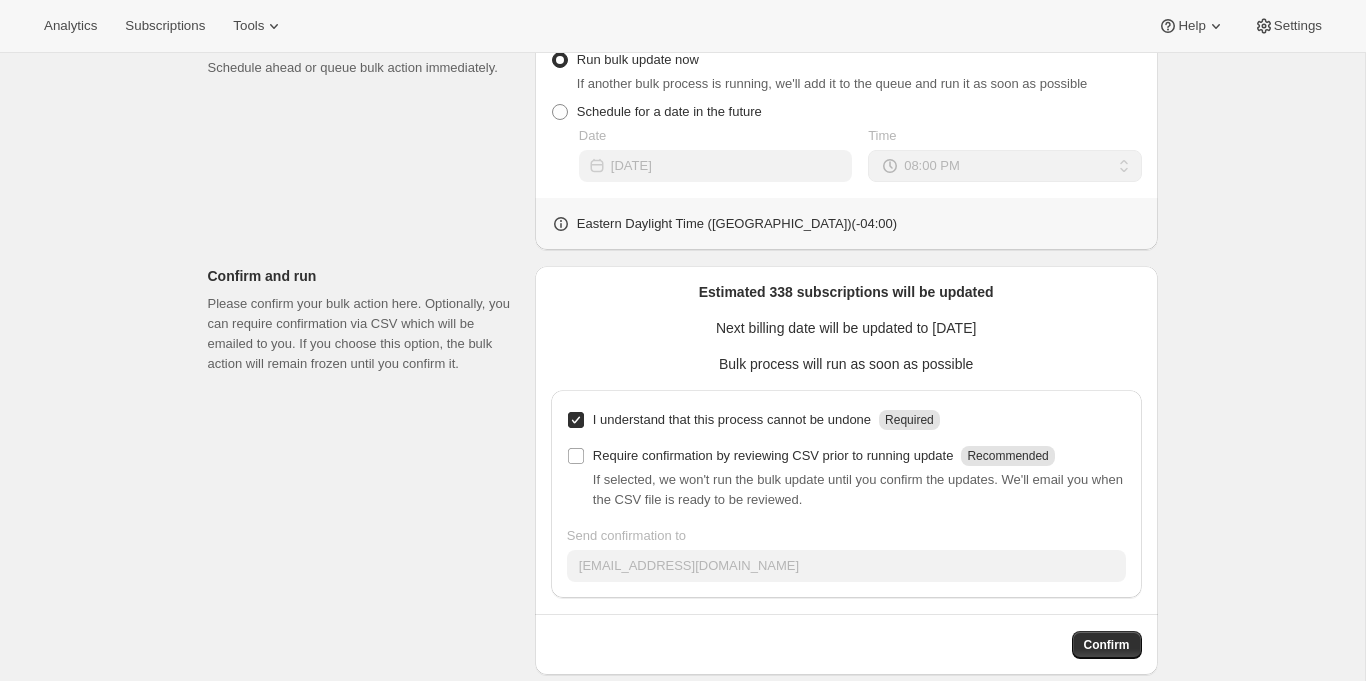 scroll, scrollTop: 671, scrollLeft: 0, axis: vertical 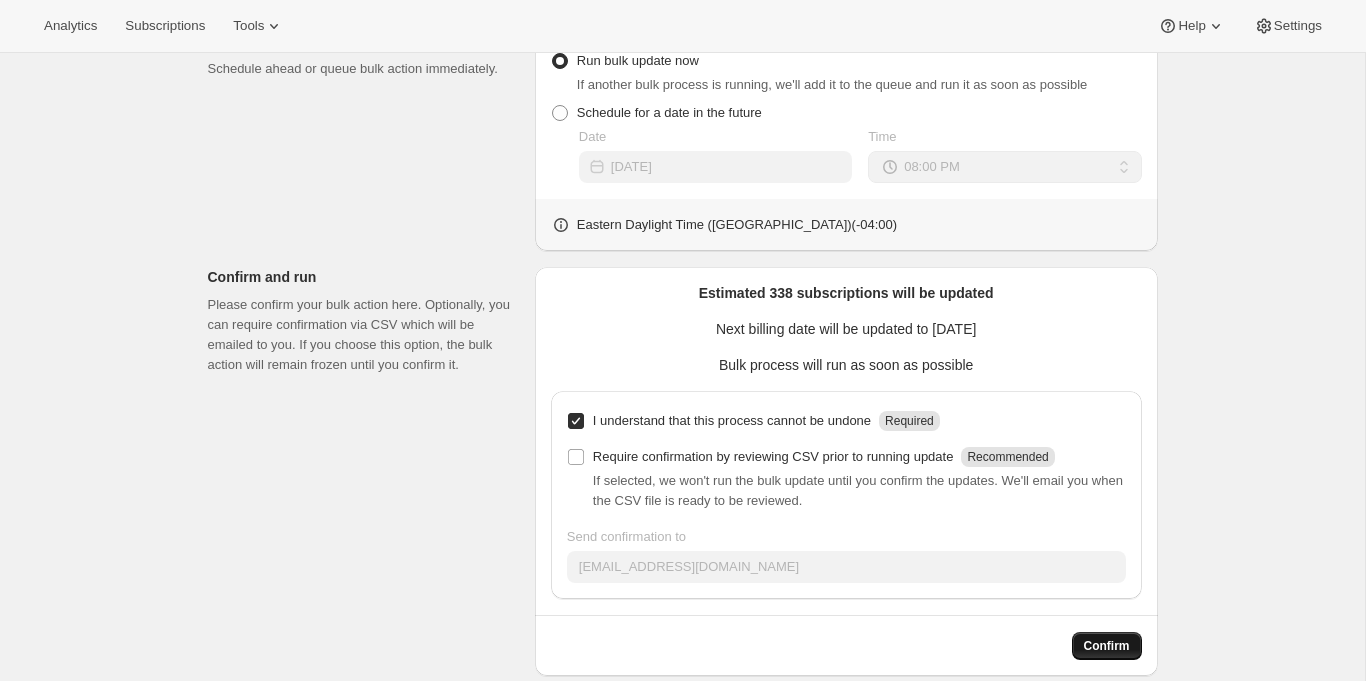 click on "Confirm" at bounding box center (1107, 646) 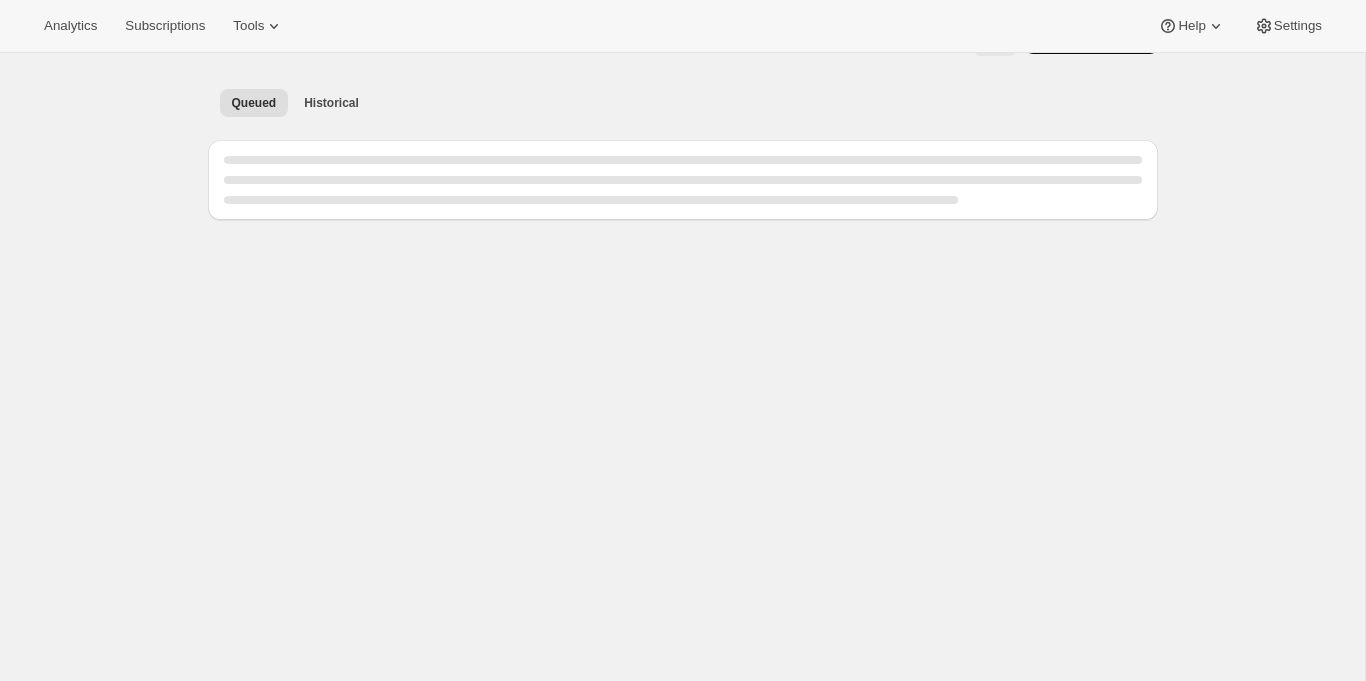 scroll, scrollTop: 0, scrollLeft: 0, axis: both 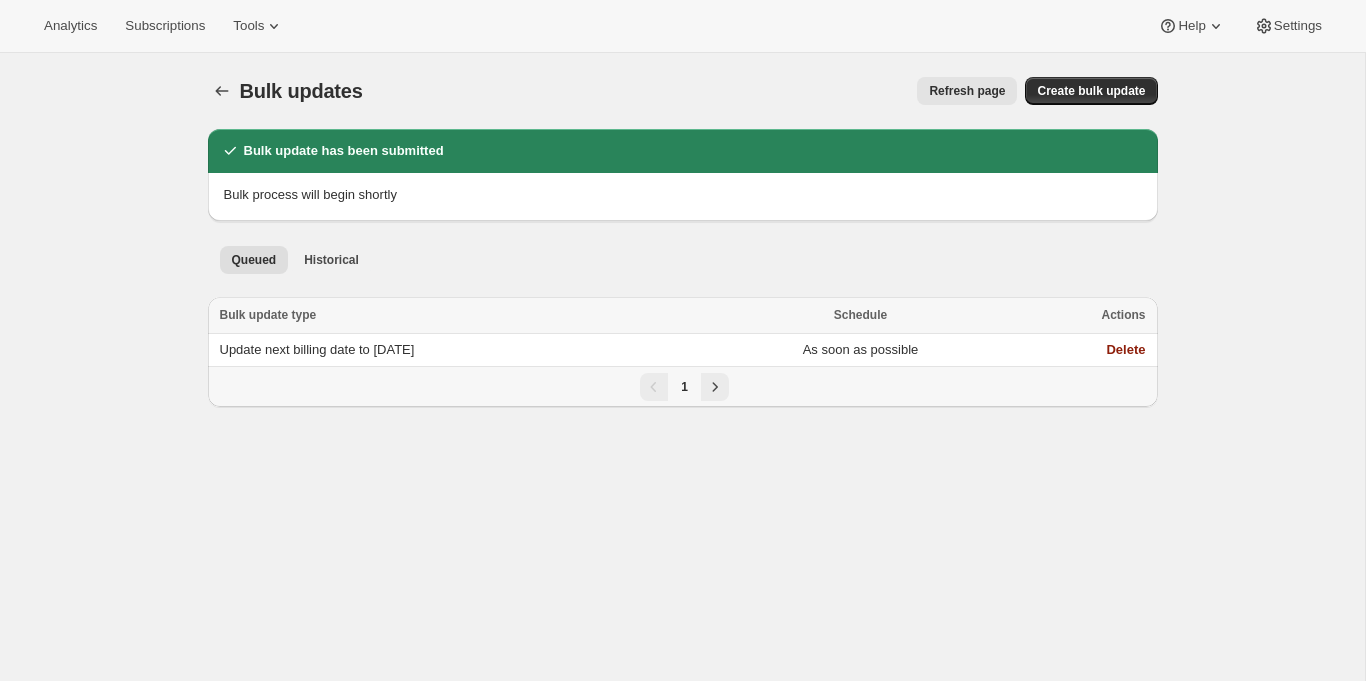 click on "Analytics Subscriptions Tools Help Settings" at bounding box center [683, 26] 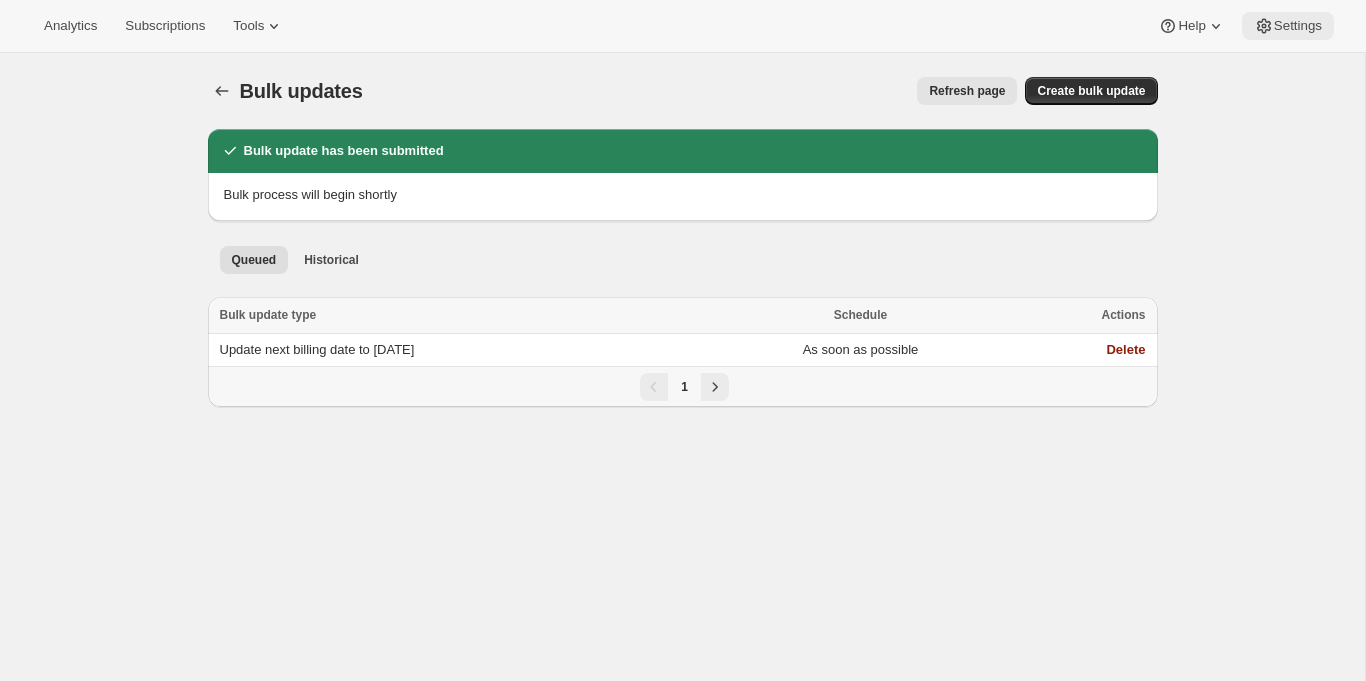 click on "Settings" at bounding box center [1288, 26] 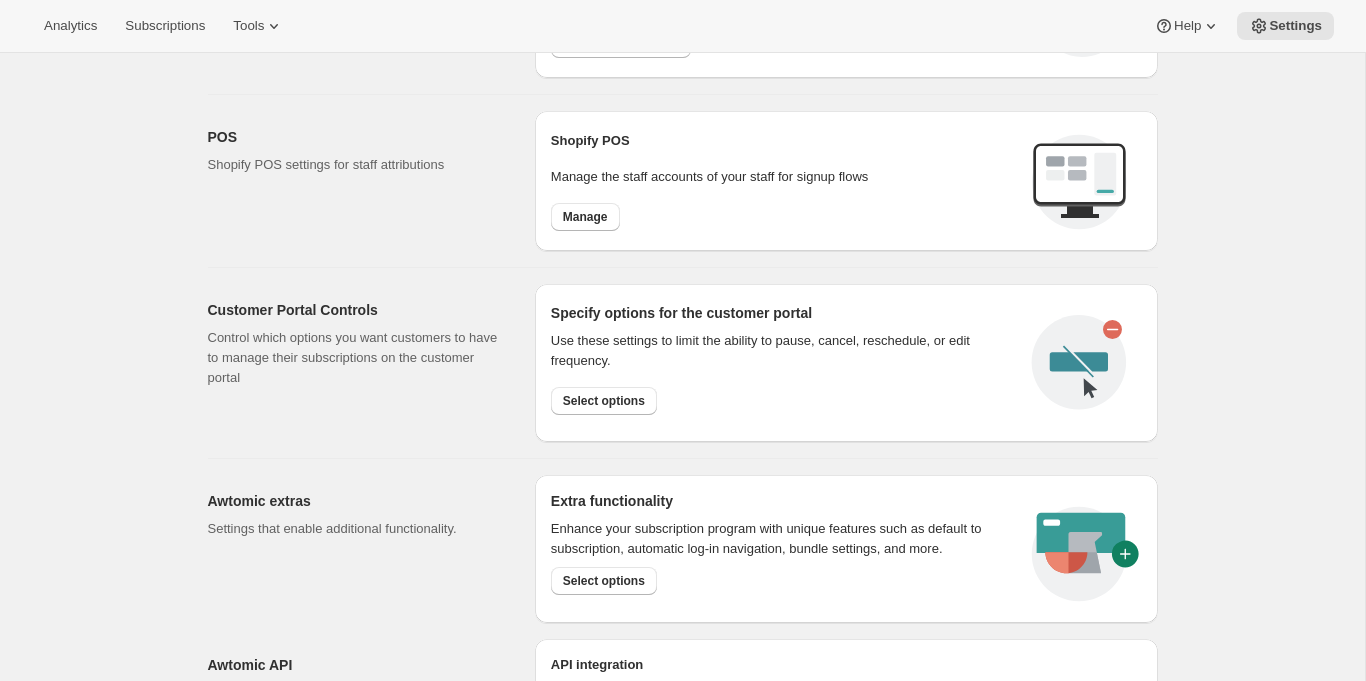 scroll, scrollTop: 849, scrollLeft: 0, axis: vertical 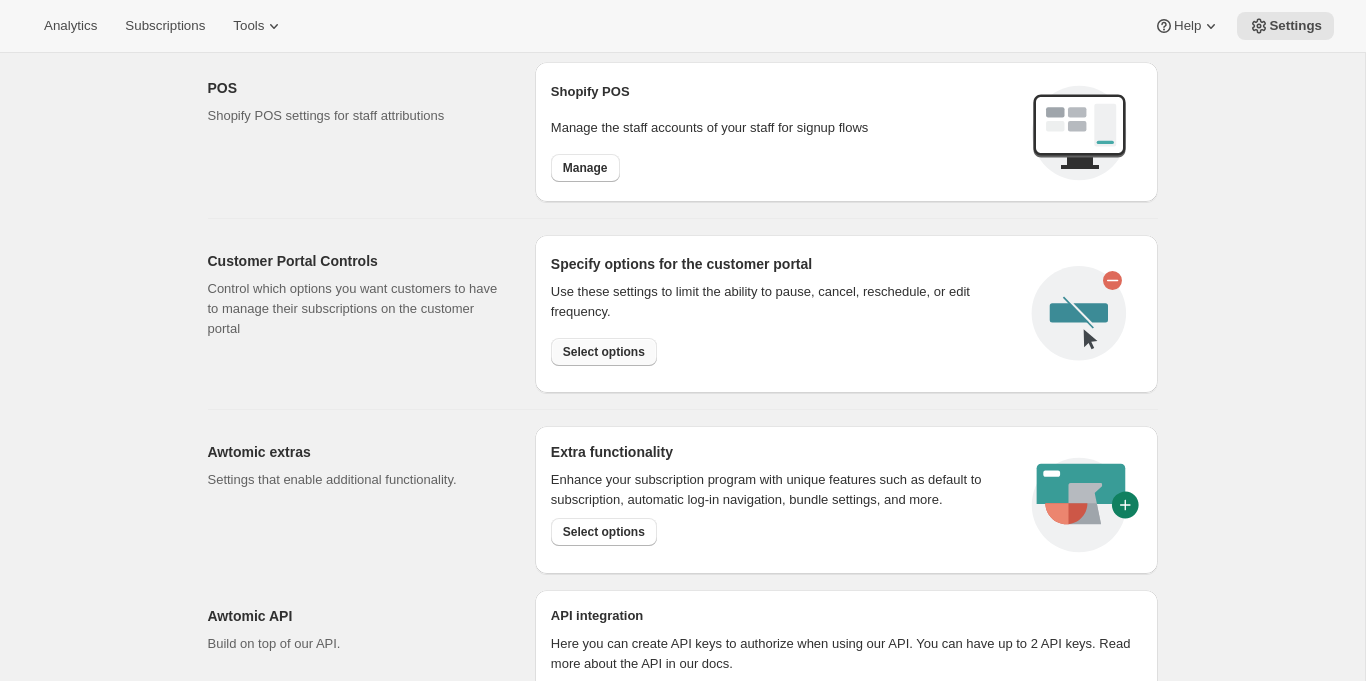 click on "Select options" at bounding box center (604, 352) 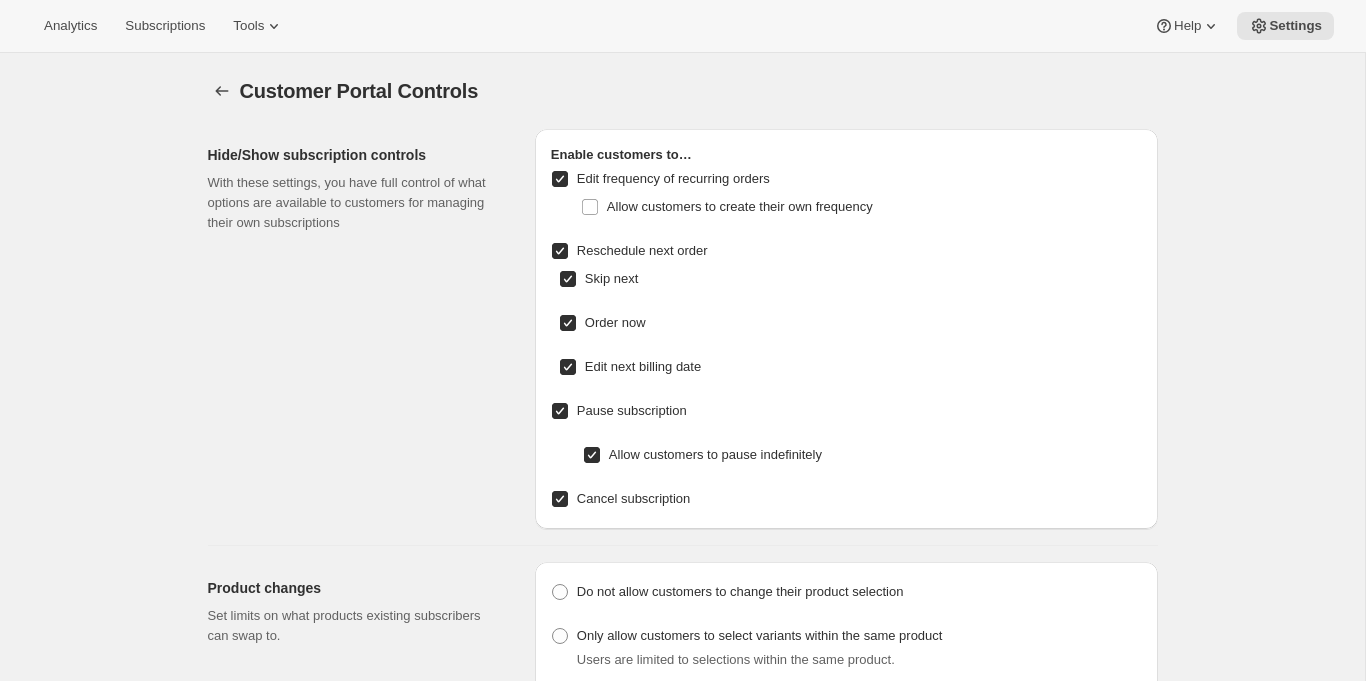 click on "Order now" at bounding box center [615, 323] 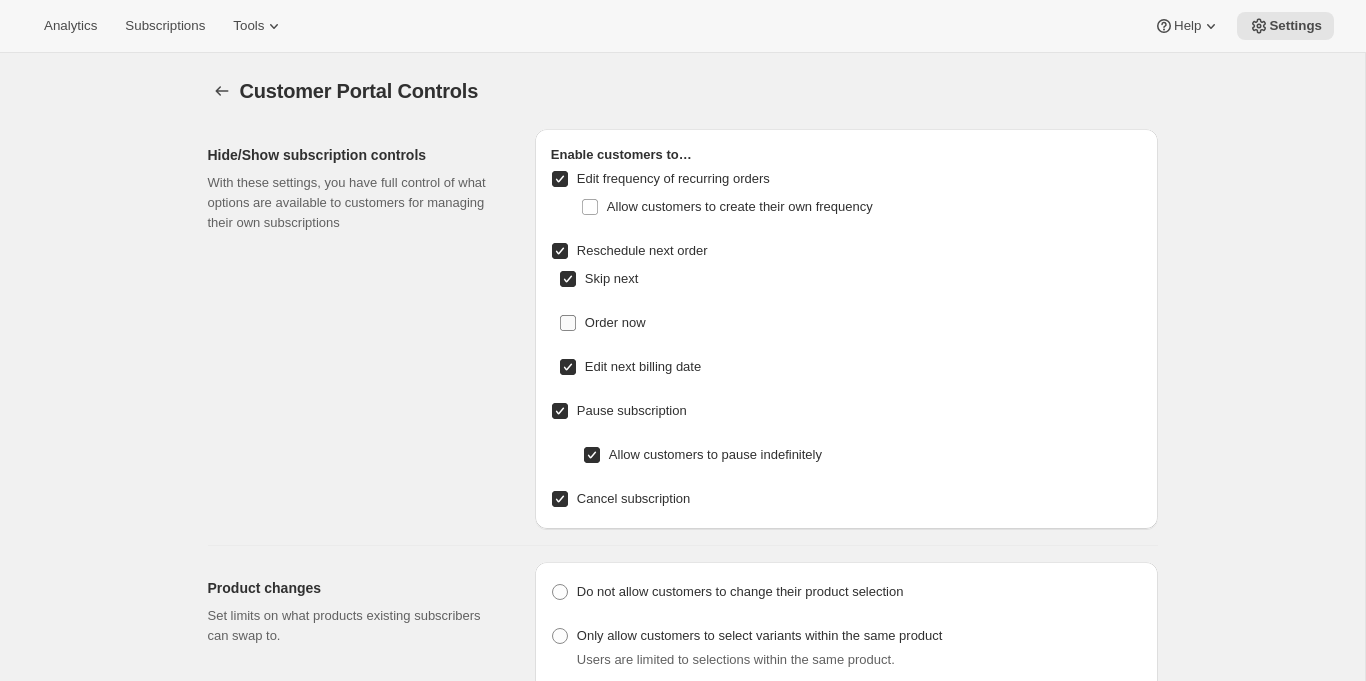 checkbox on "false" 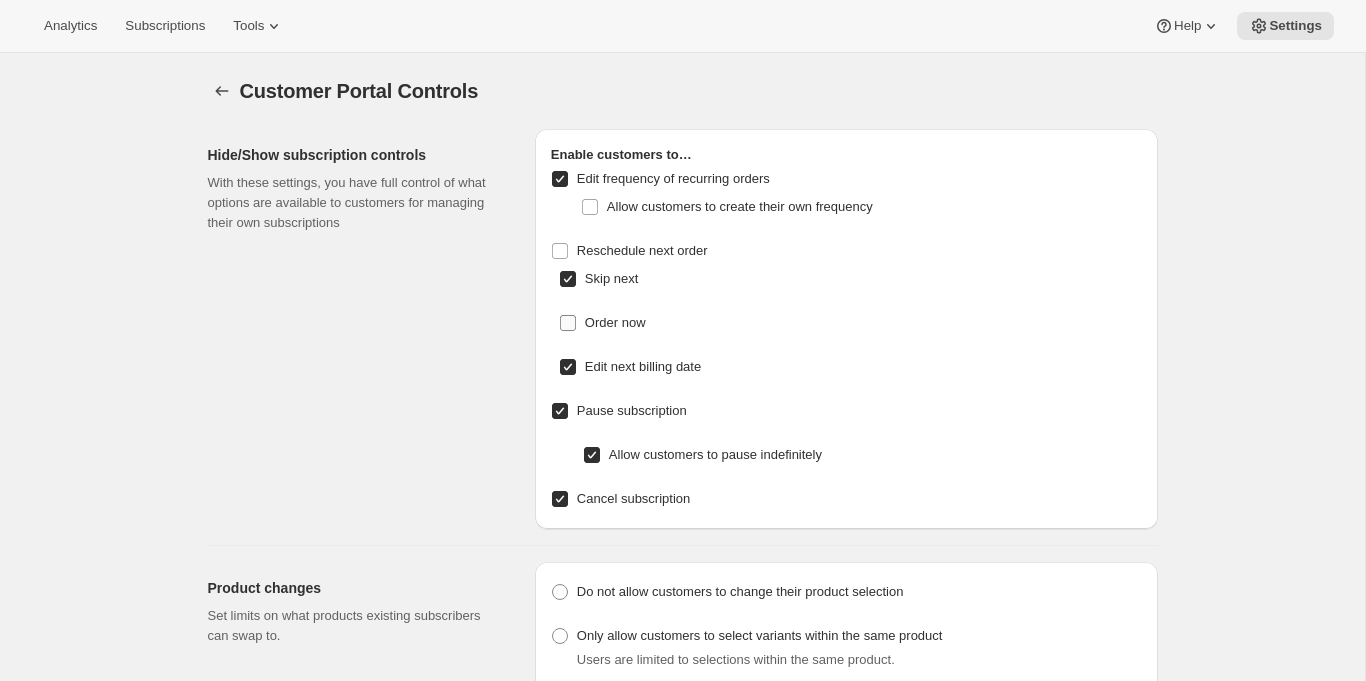 checkbox on "false" 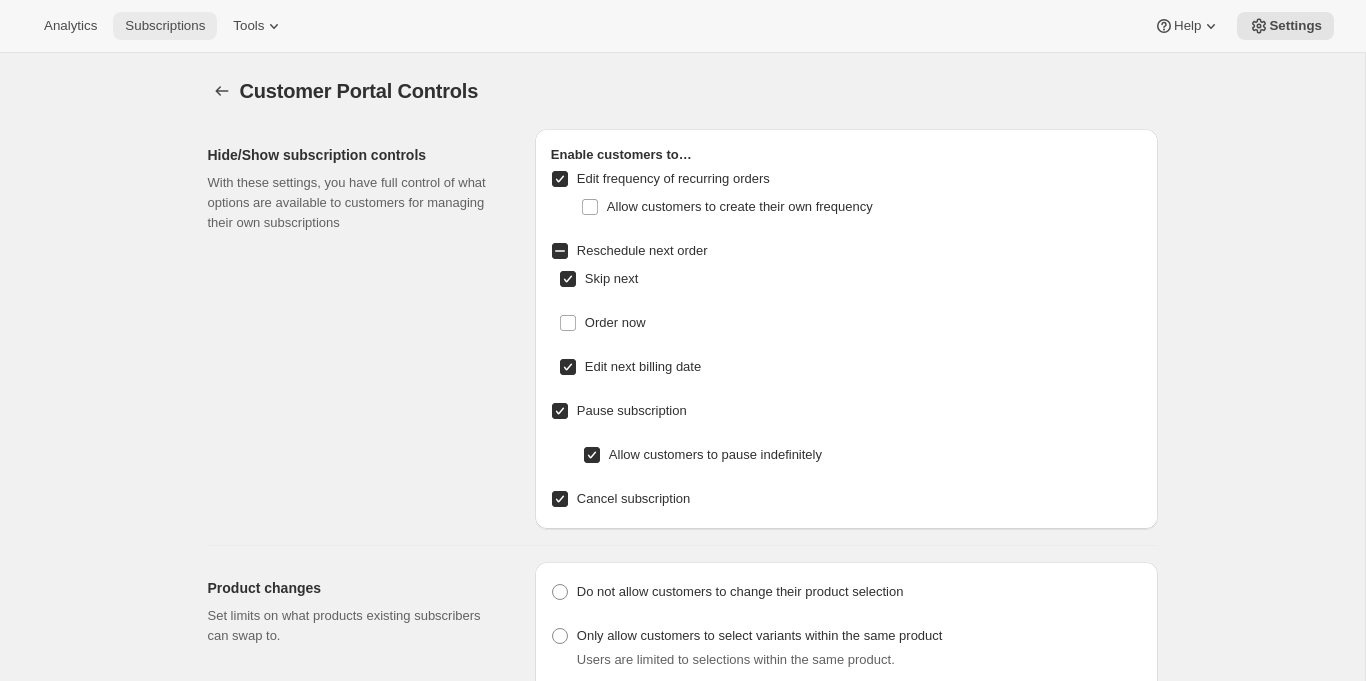 click on "Subscriptions" at bounding box center (165, 26) 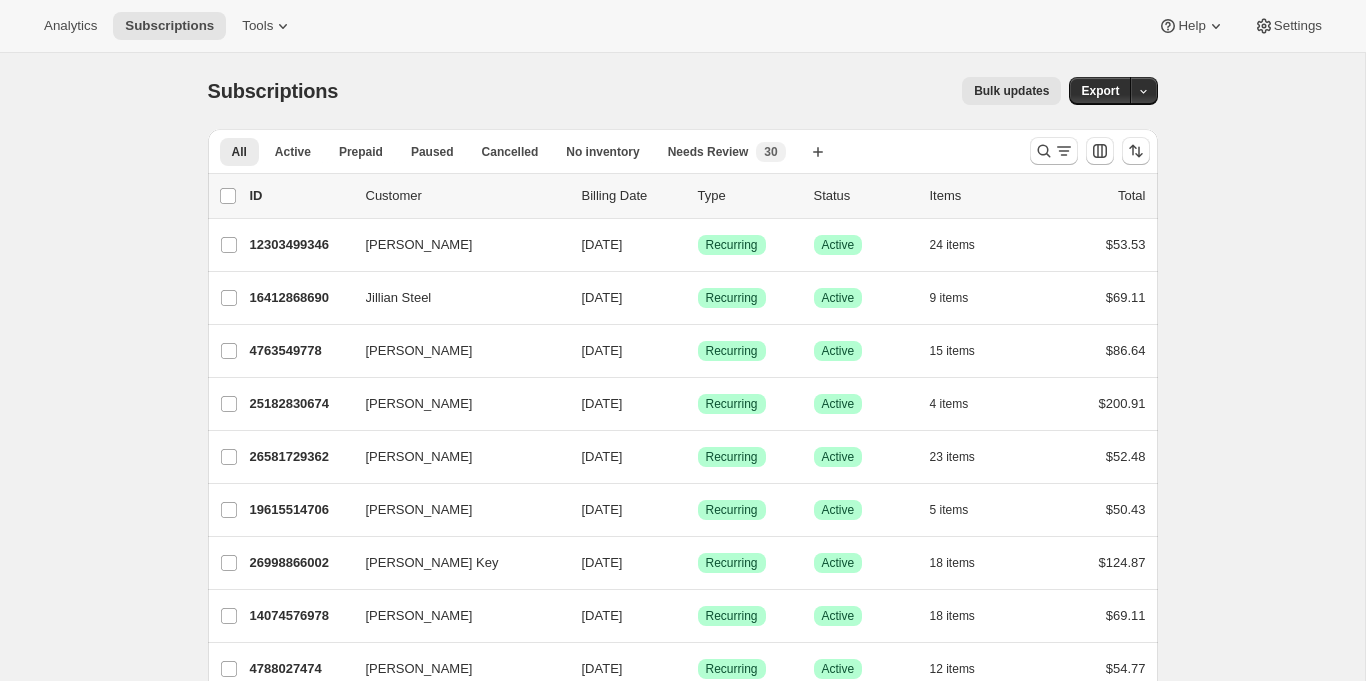 click on "Bulk updates" at bounding box center (1011, 91) 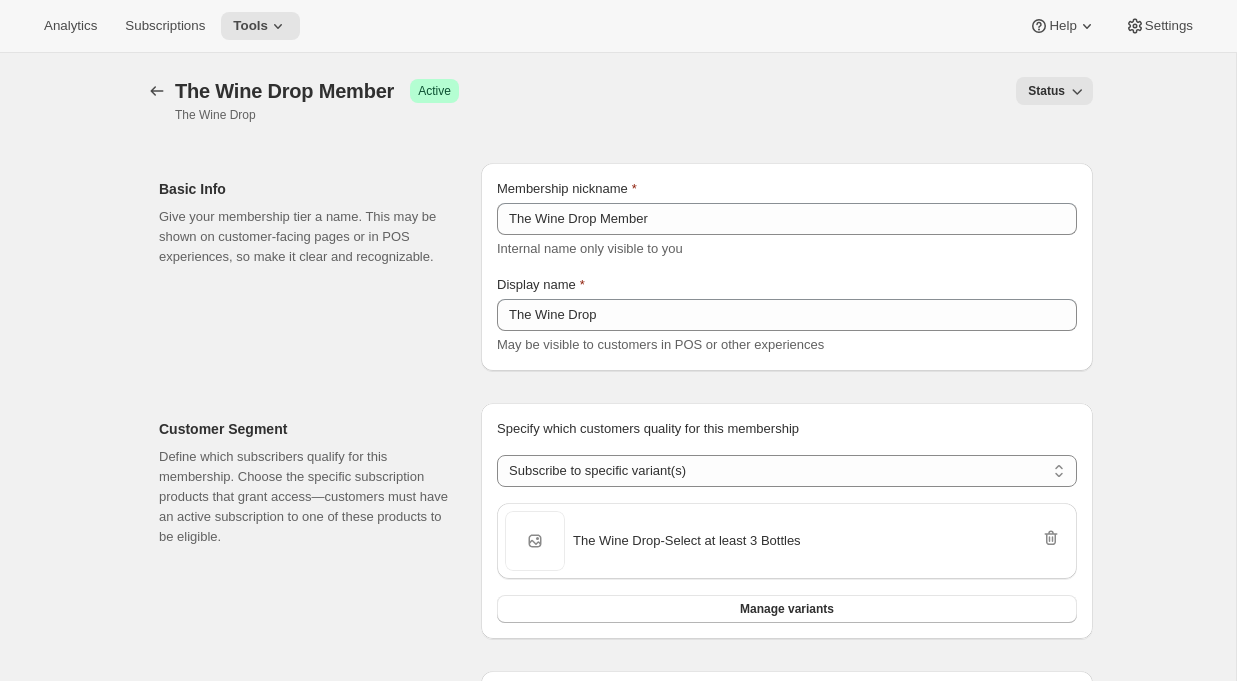 select on "variants" 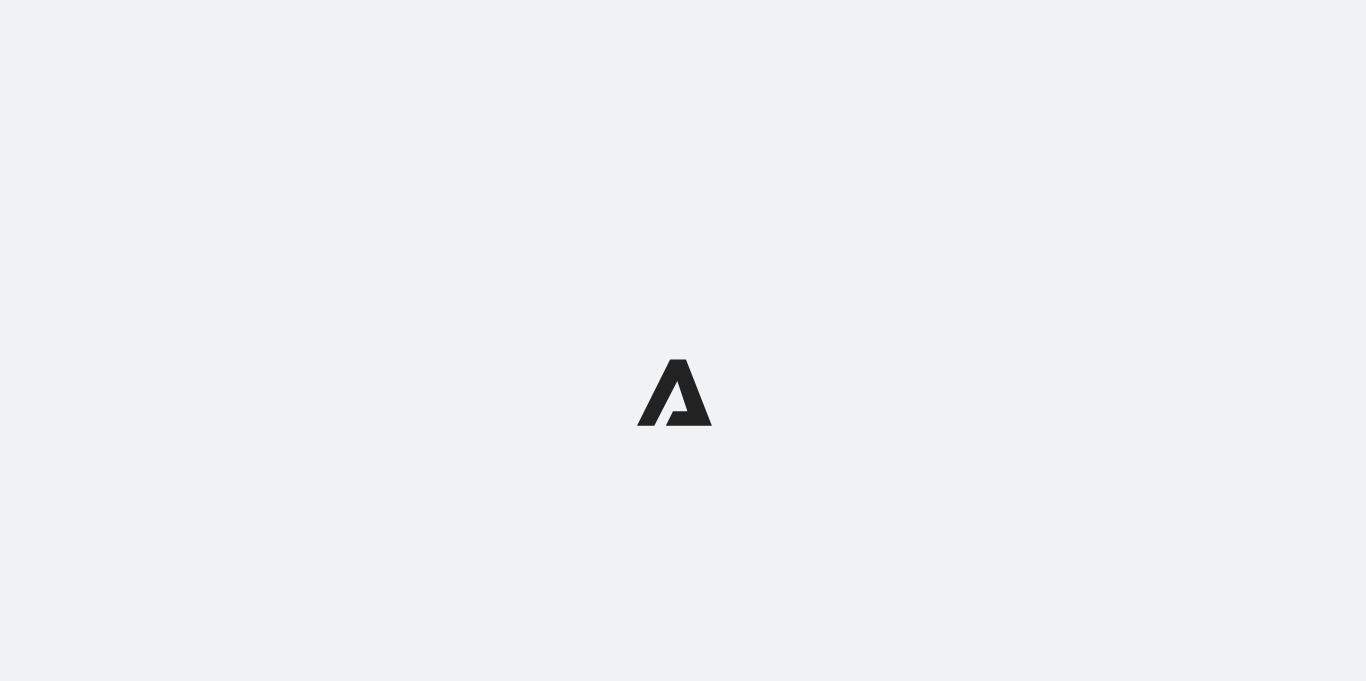 scroll, scrollTop: 0, scrollLeft: 0, axis: both 